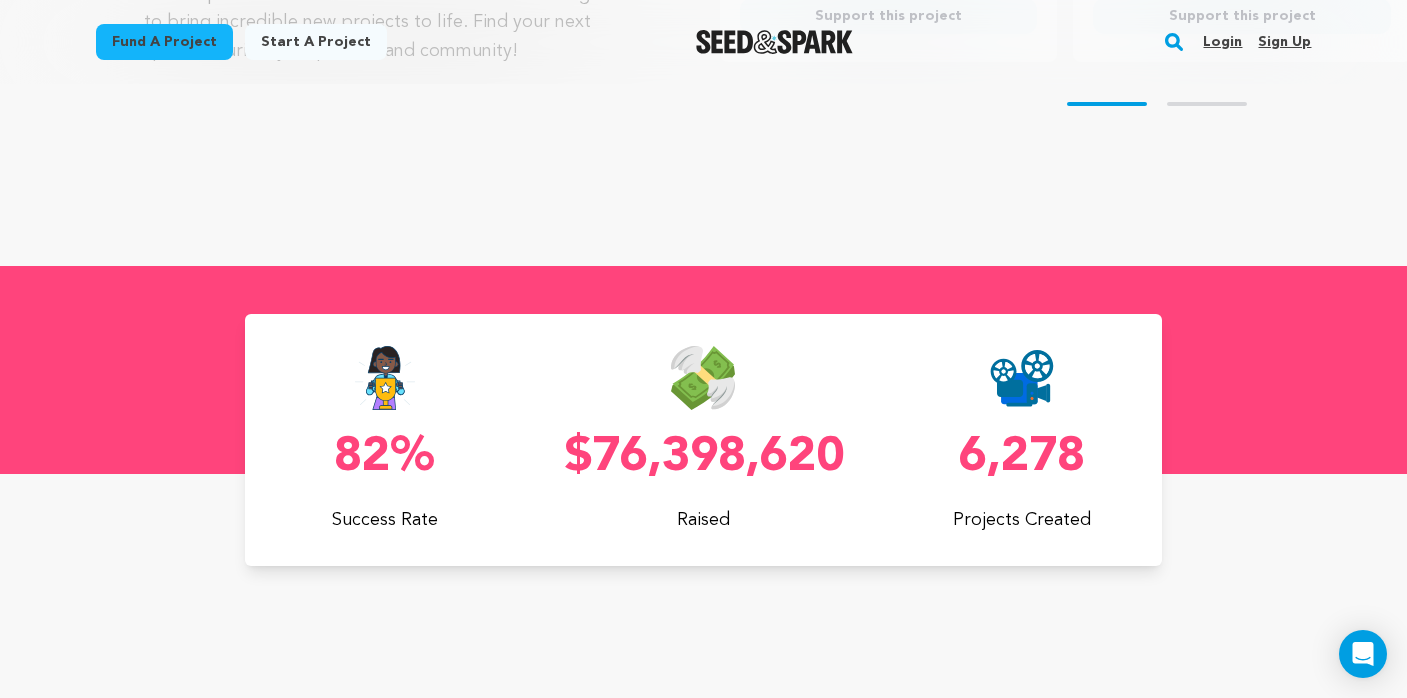 scroll, scrollTop: 845, scrollLeft: 0, axis: vertical 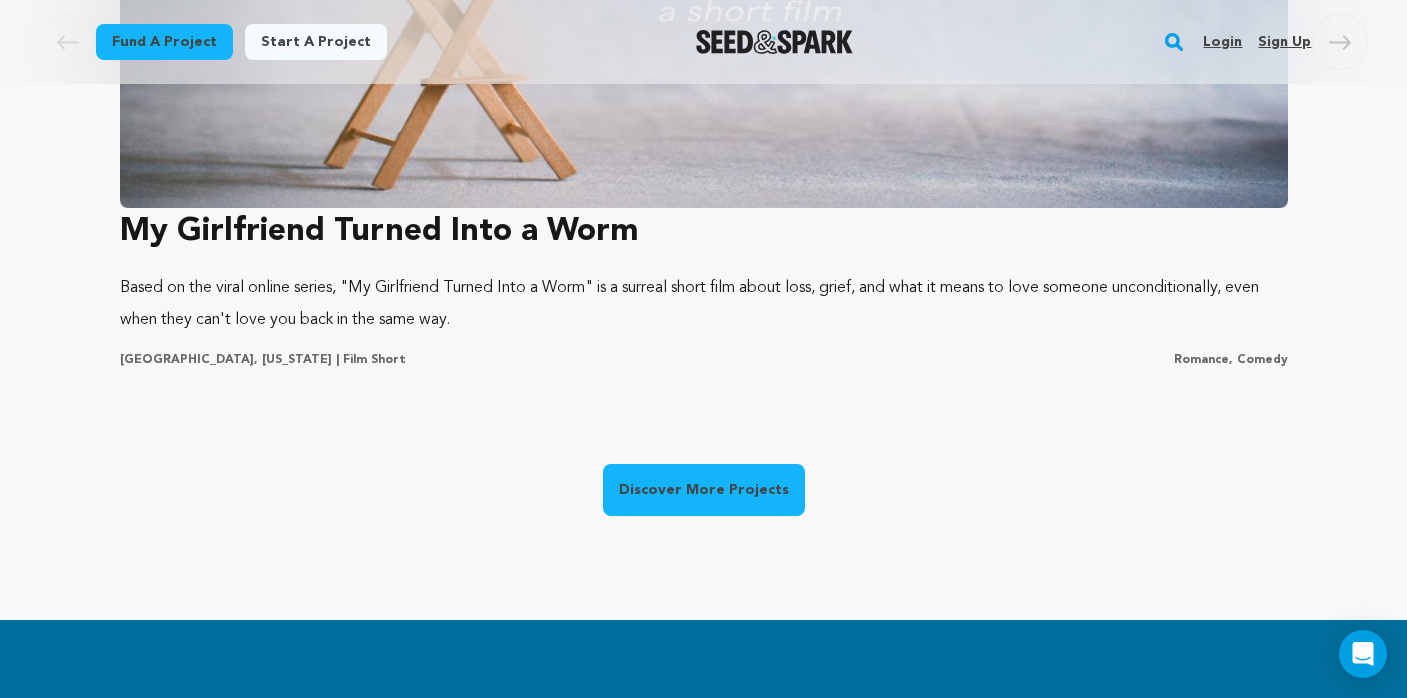 click on "Login" at bounding box center (1222, 42) 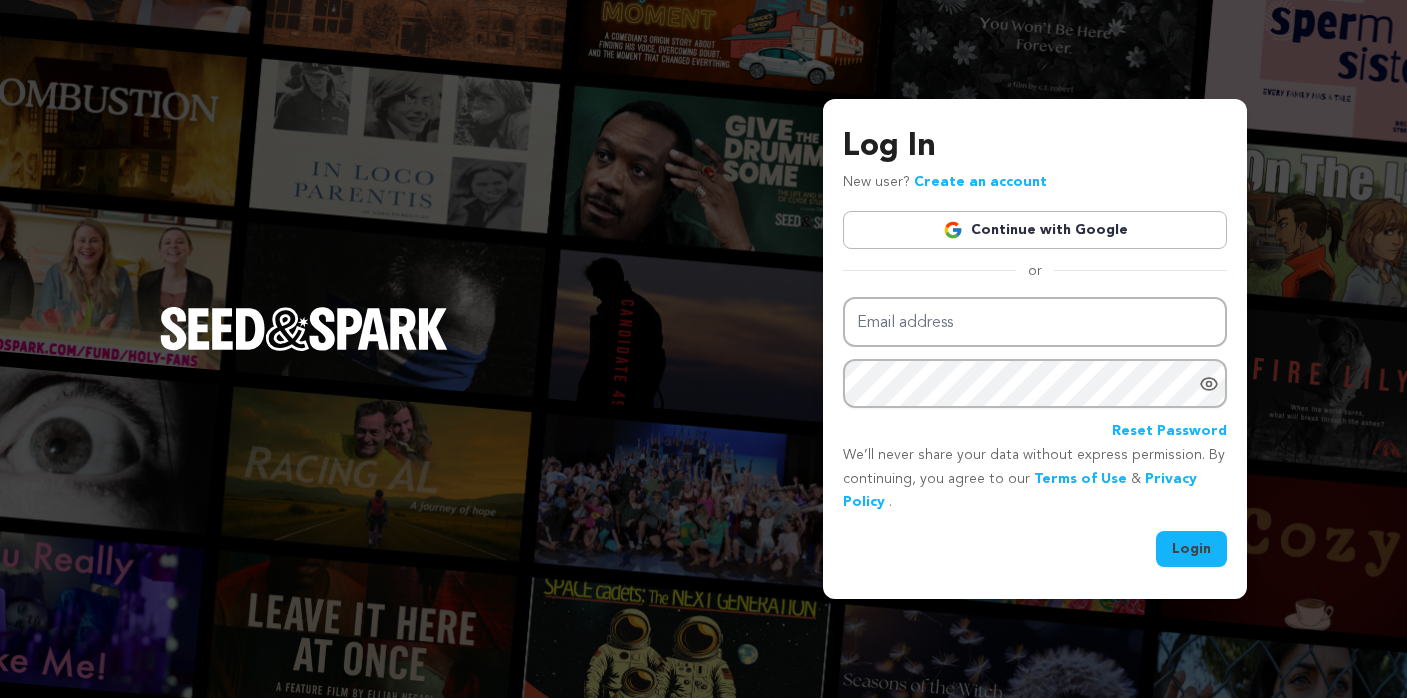 scroll, scrollTop: 0, scrollLeft: 0, axis: both 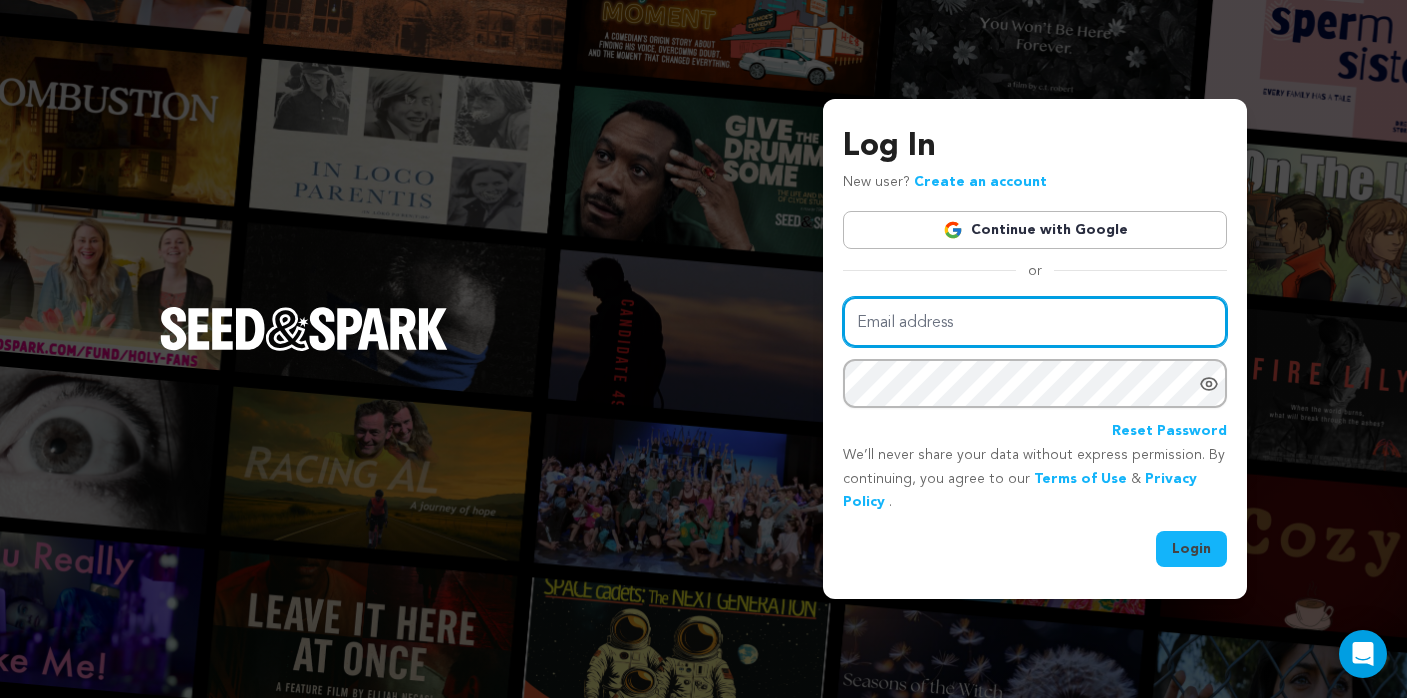 type on "oliviahansen7@gmail.com" 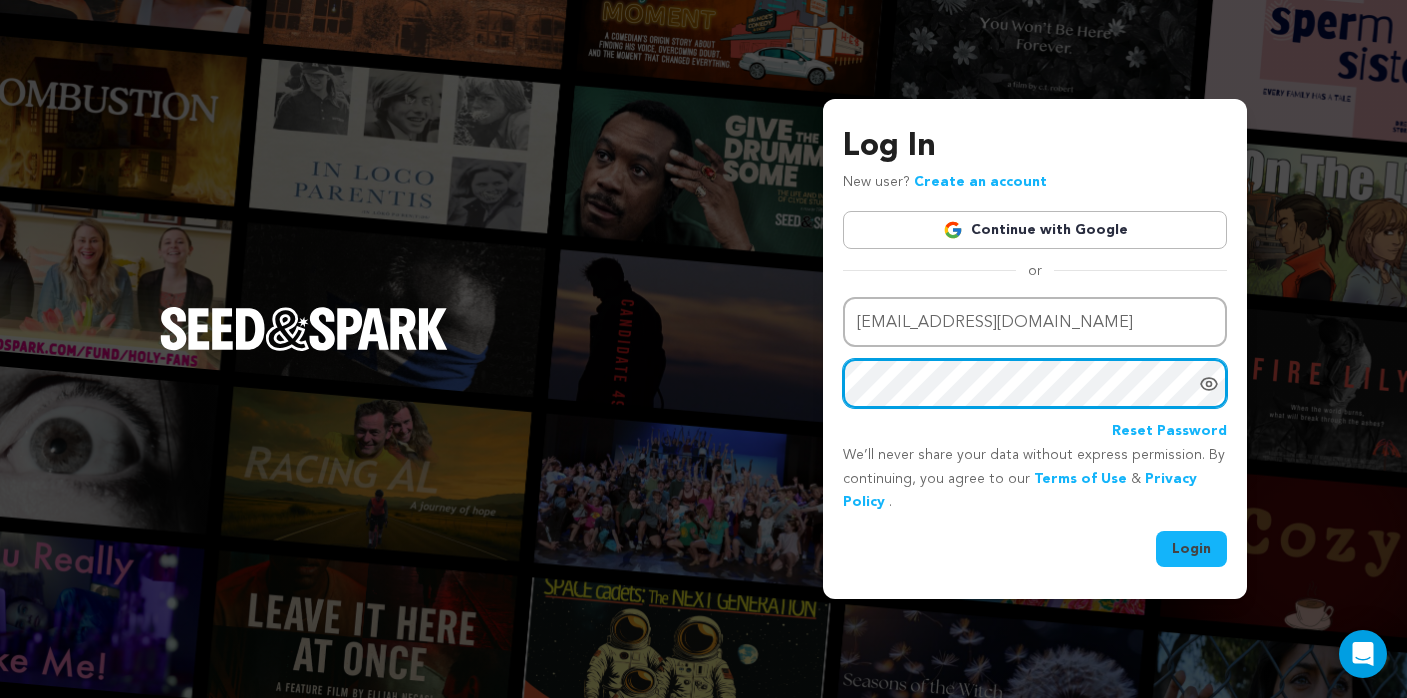 click on "Login" at bounding box center (1191, 549) 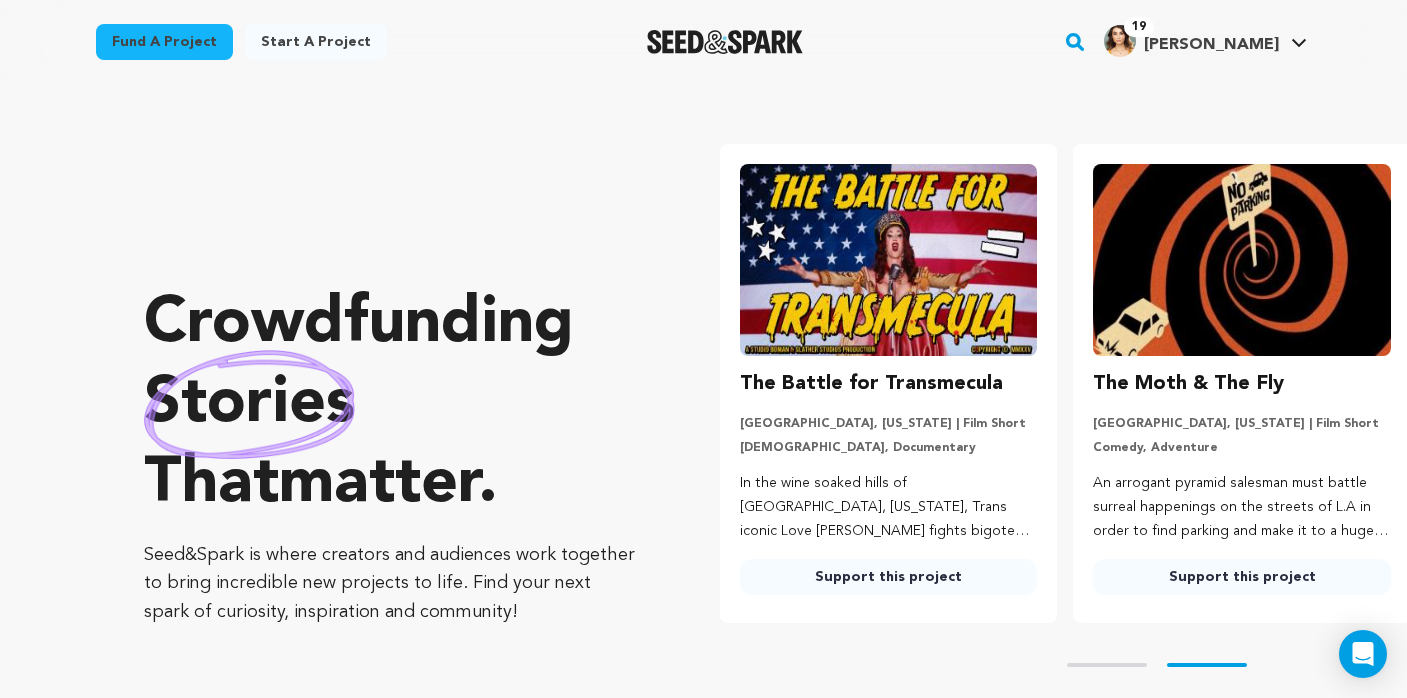 scroll, scrollTop: 294, scrollLeft: 0, axis: vertical 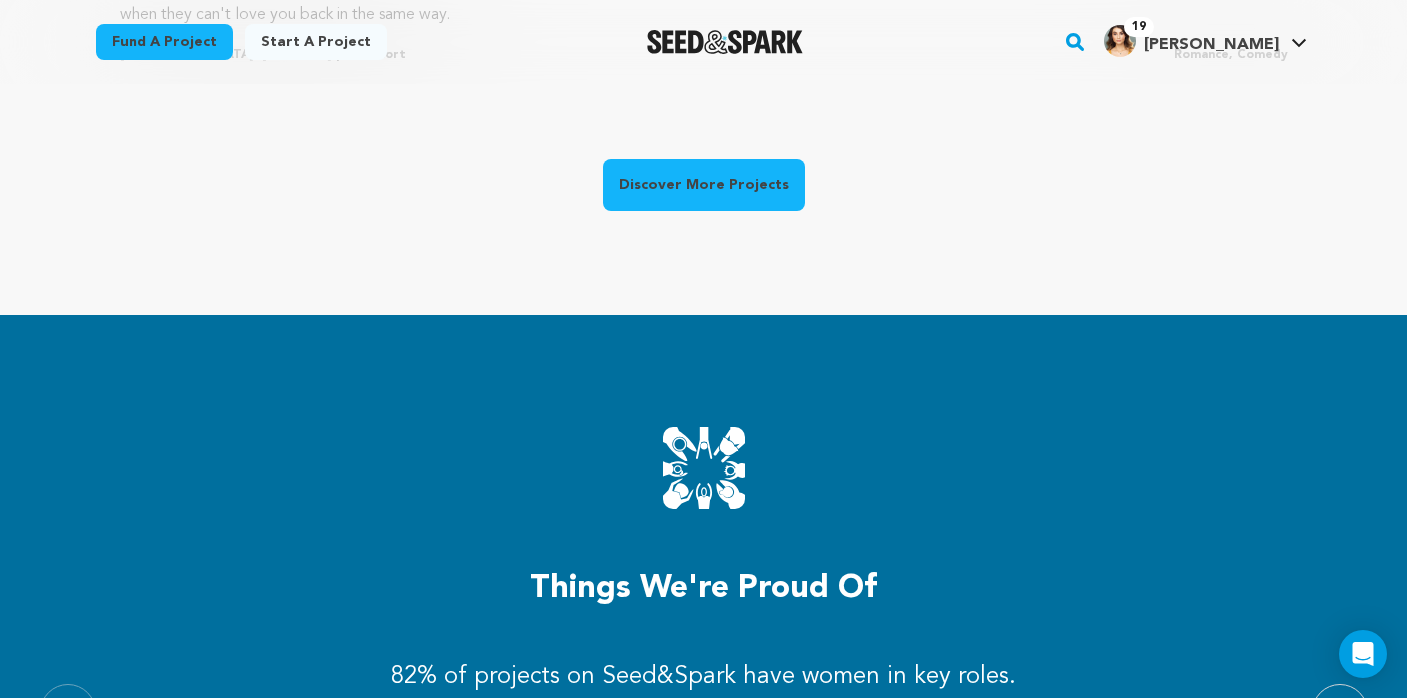 click on "Discover More Projects" at bounding box center [704, 185] 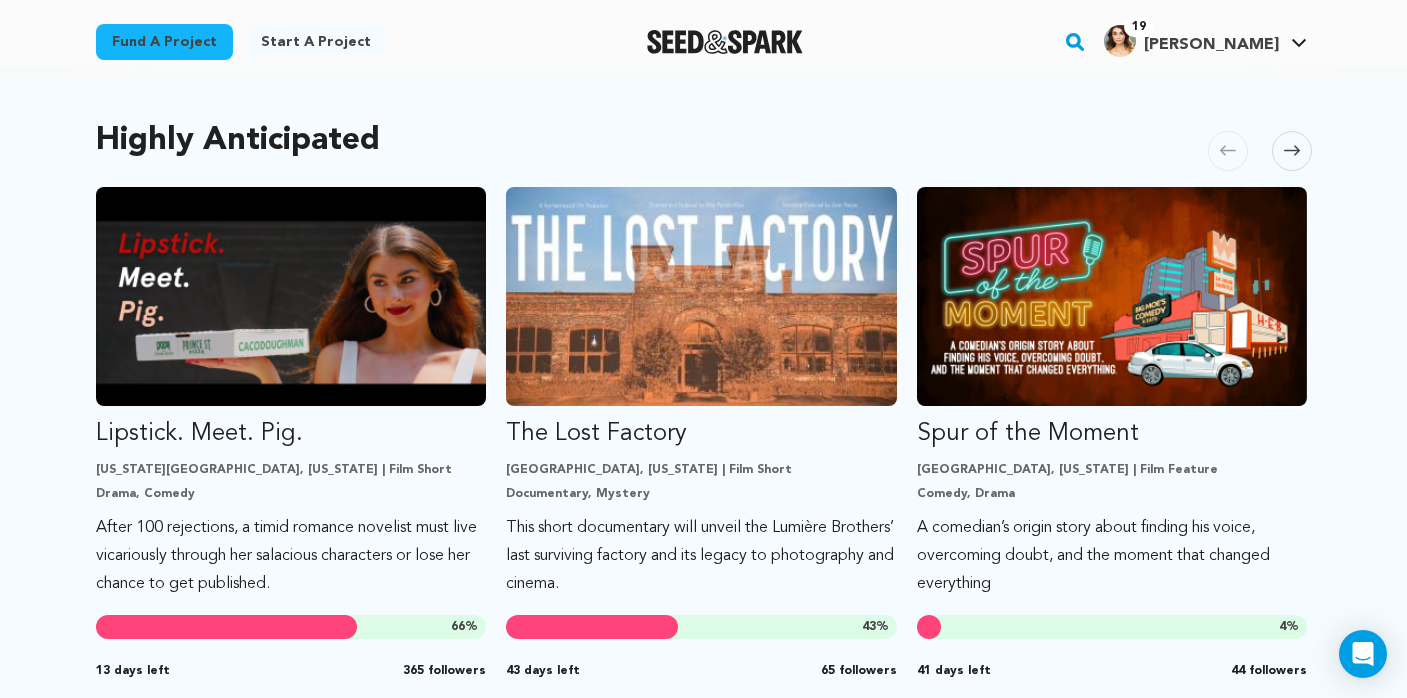 scroll, scrollTop: 1055, scrollLeft: 0, axis: vertical 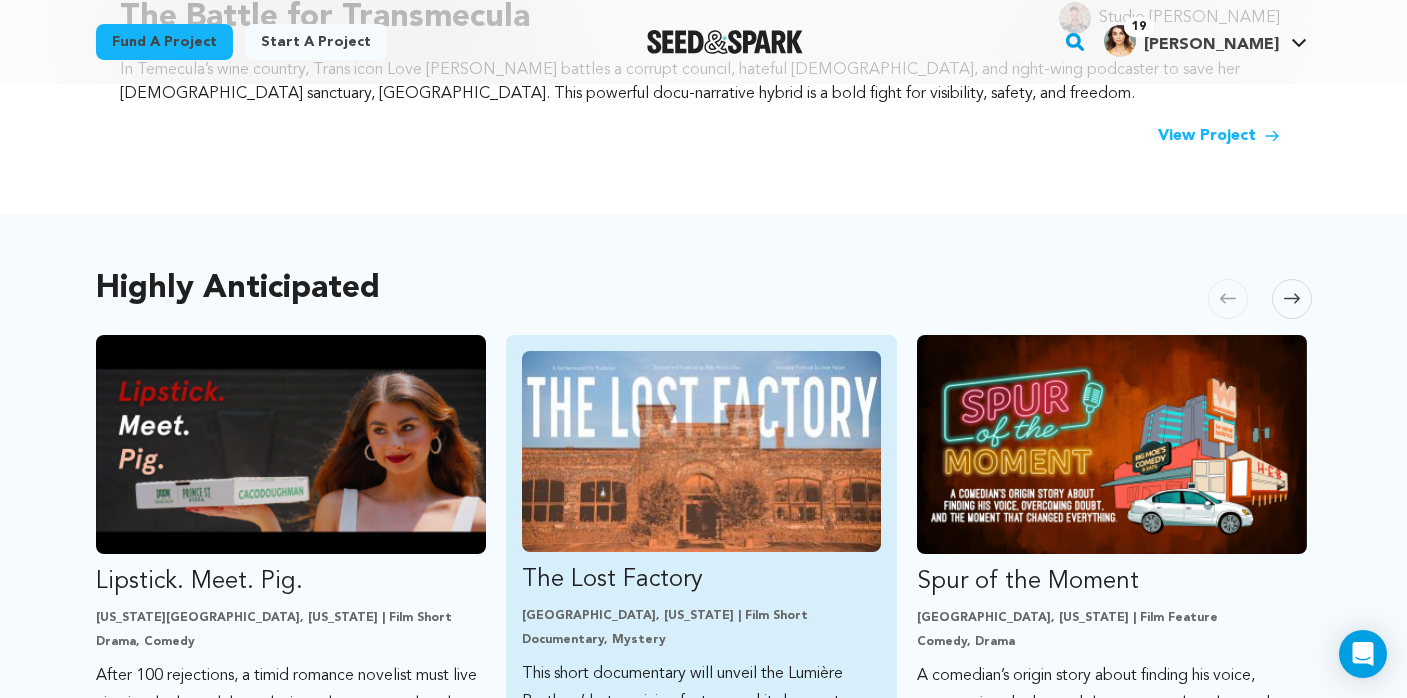 click at bounding box center (701, 451) 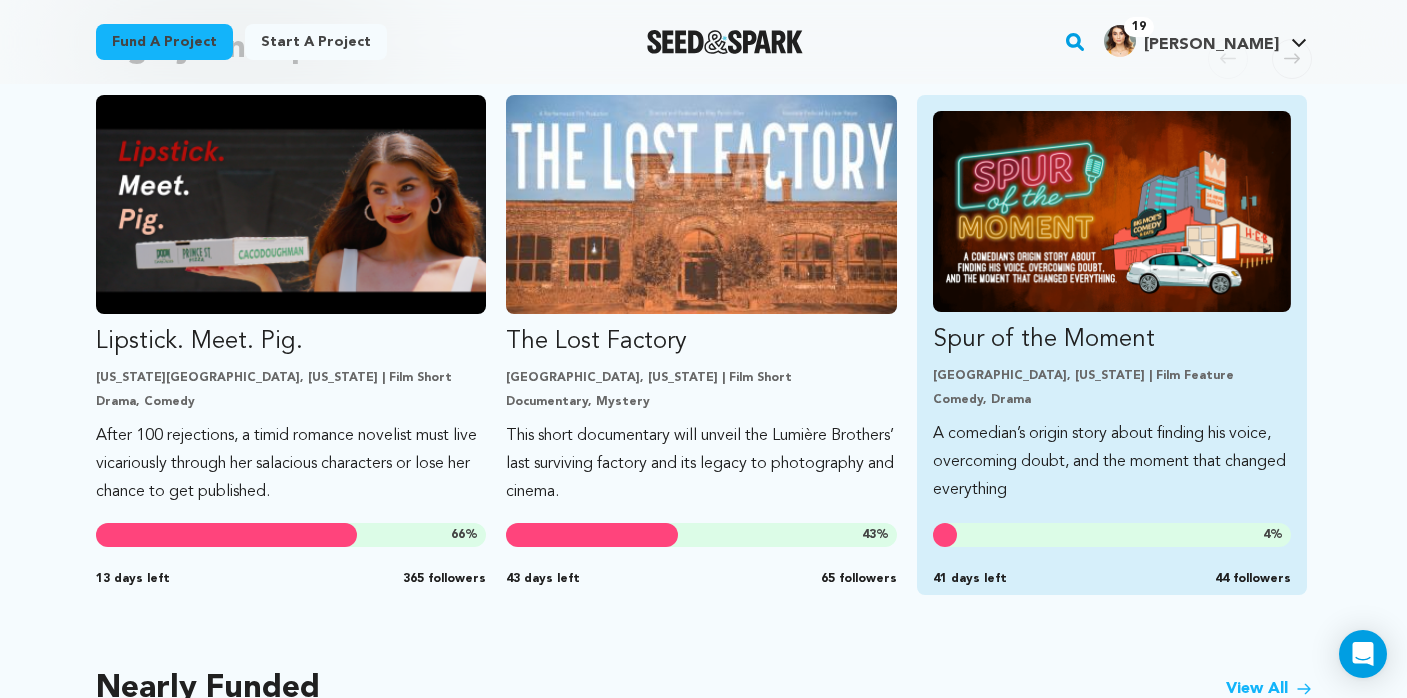 scroll, scrollTop: 1144, scrollLeft: 0, axis: vertical 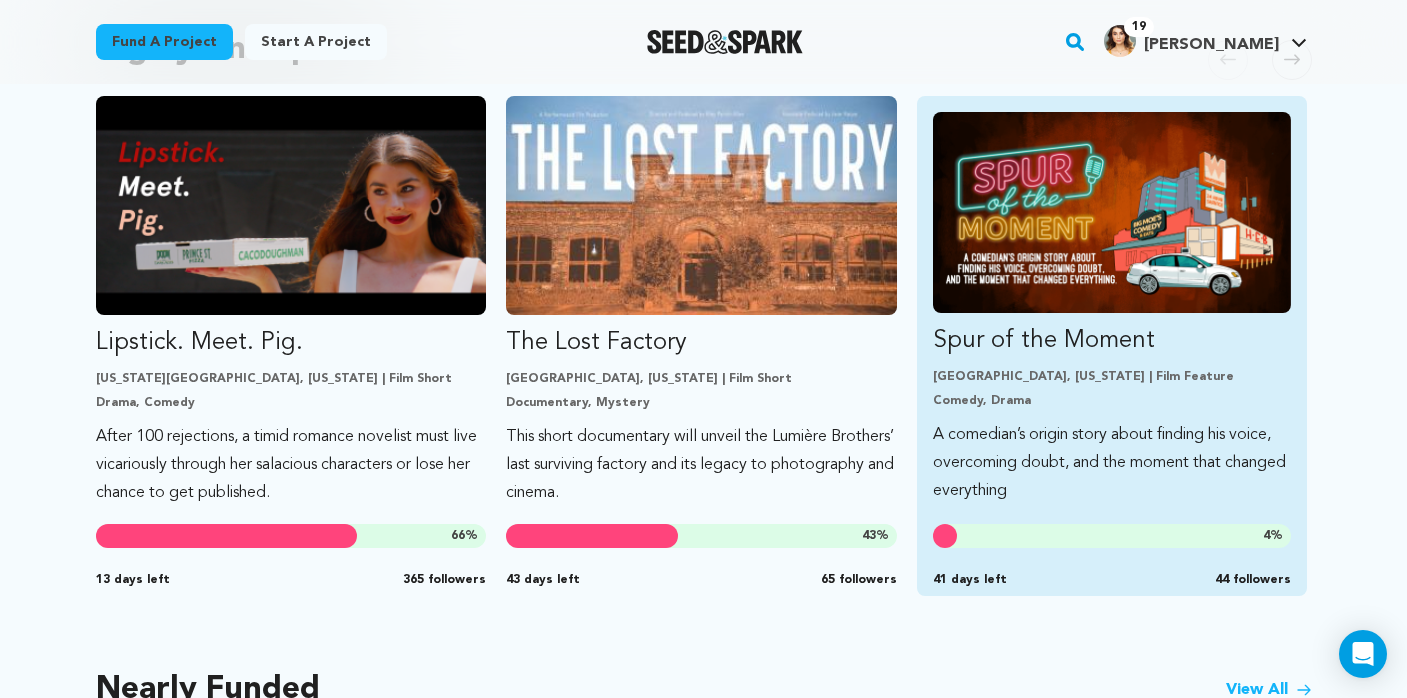 click at bounding box center [1112, 212] 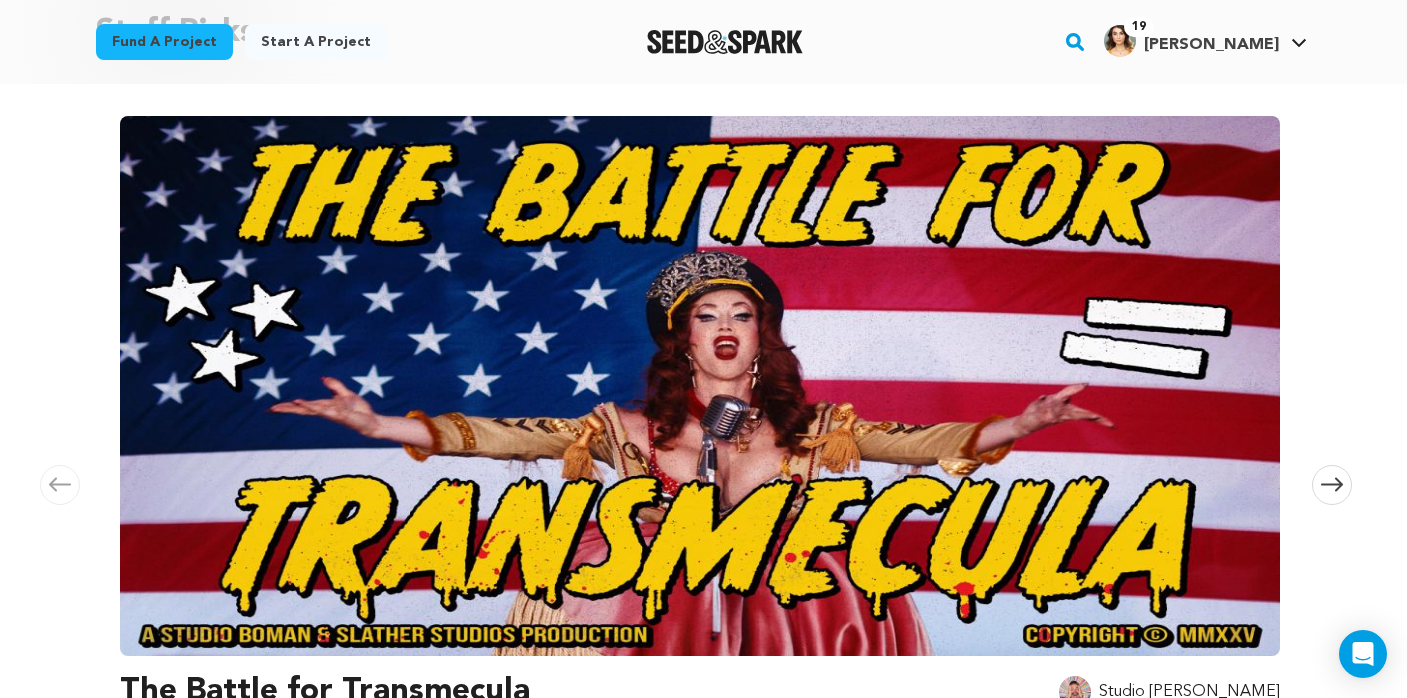 scroll, scrollTop: 234, scrollLeft: 0, axis: vertical 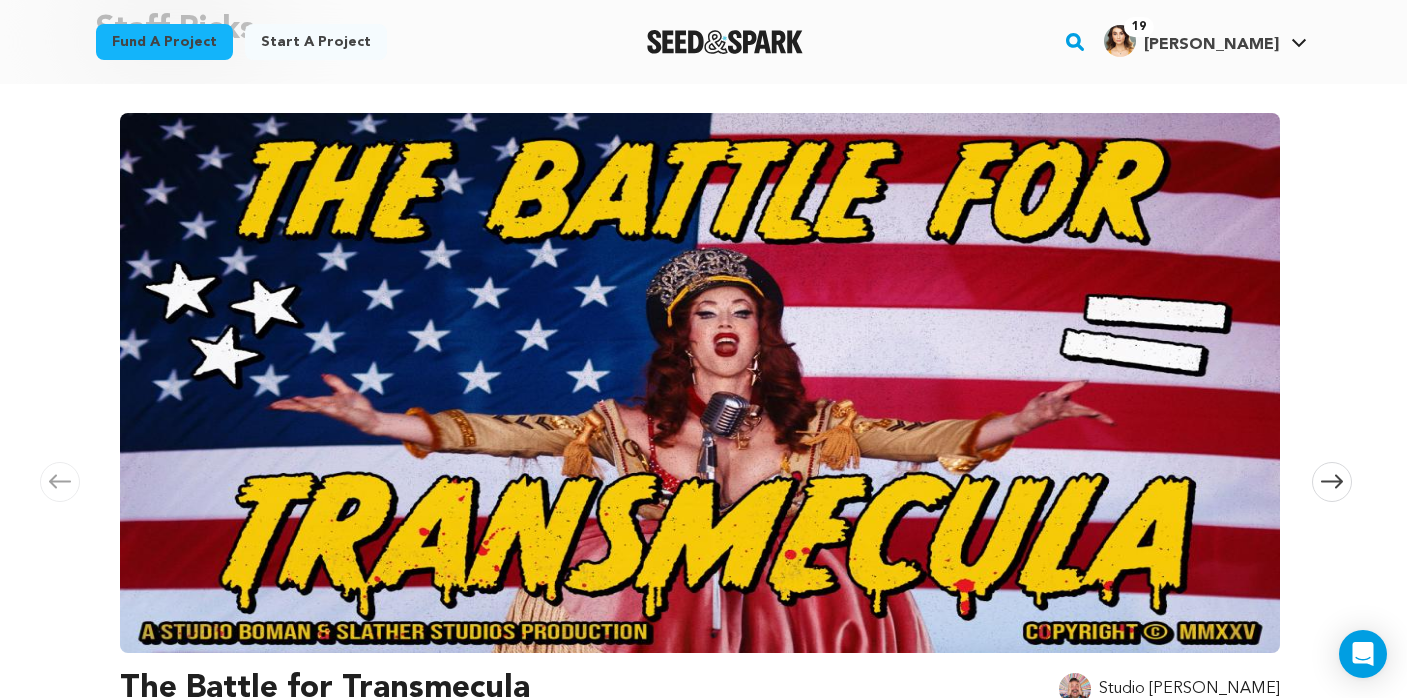 click at bounding box center [700, 383] 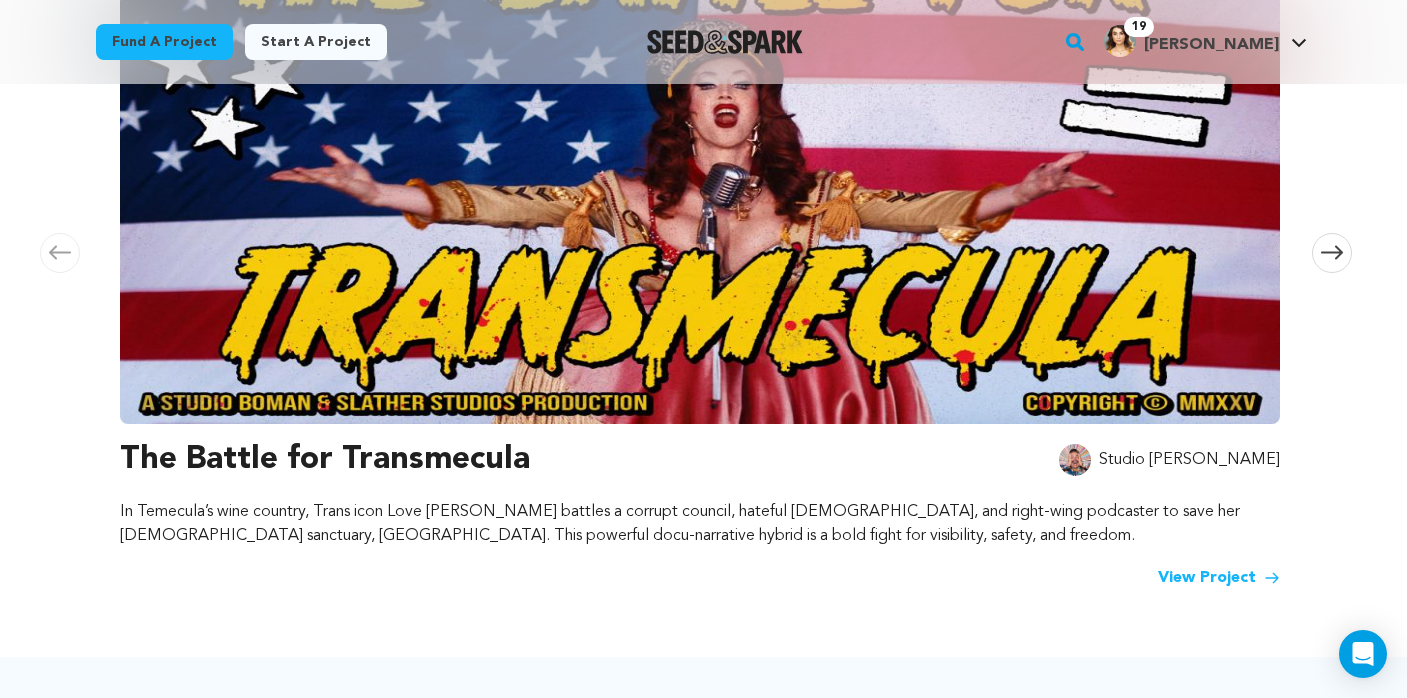 scroll, scrollTop: 532, scrollLeft: 0, axis: vertical 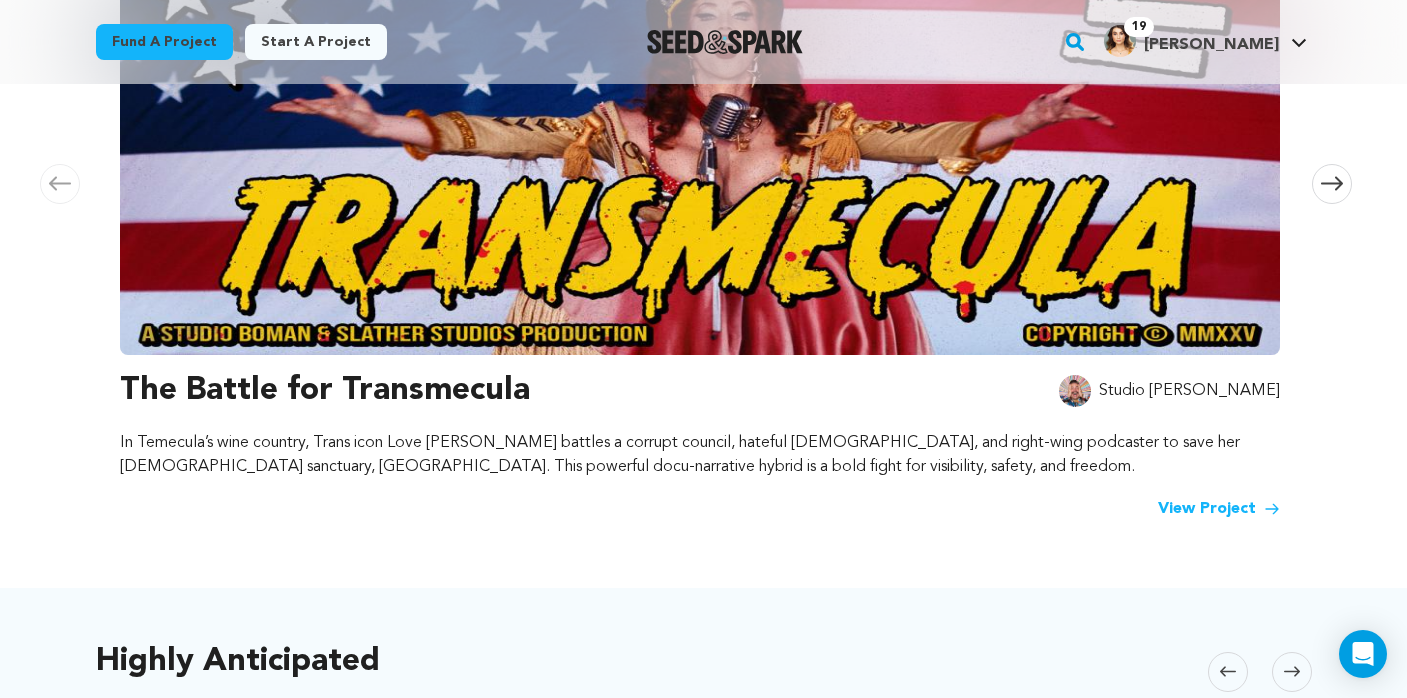 click at bounding box center (700, 85) 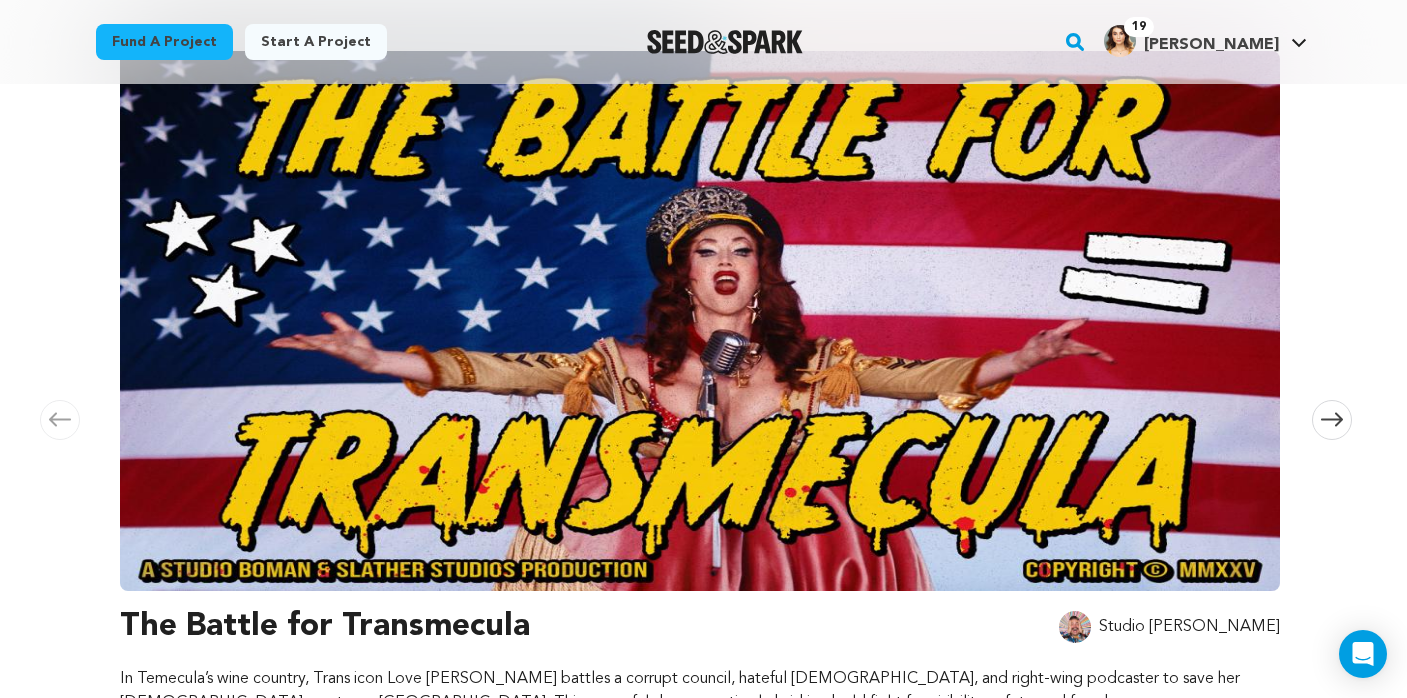 scroll, scrollTop: 281, scrollLeft: 0, axis: vertical 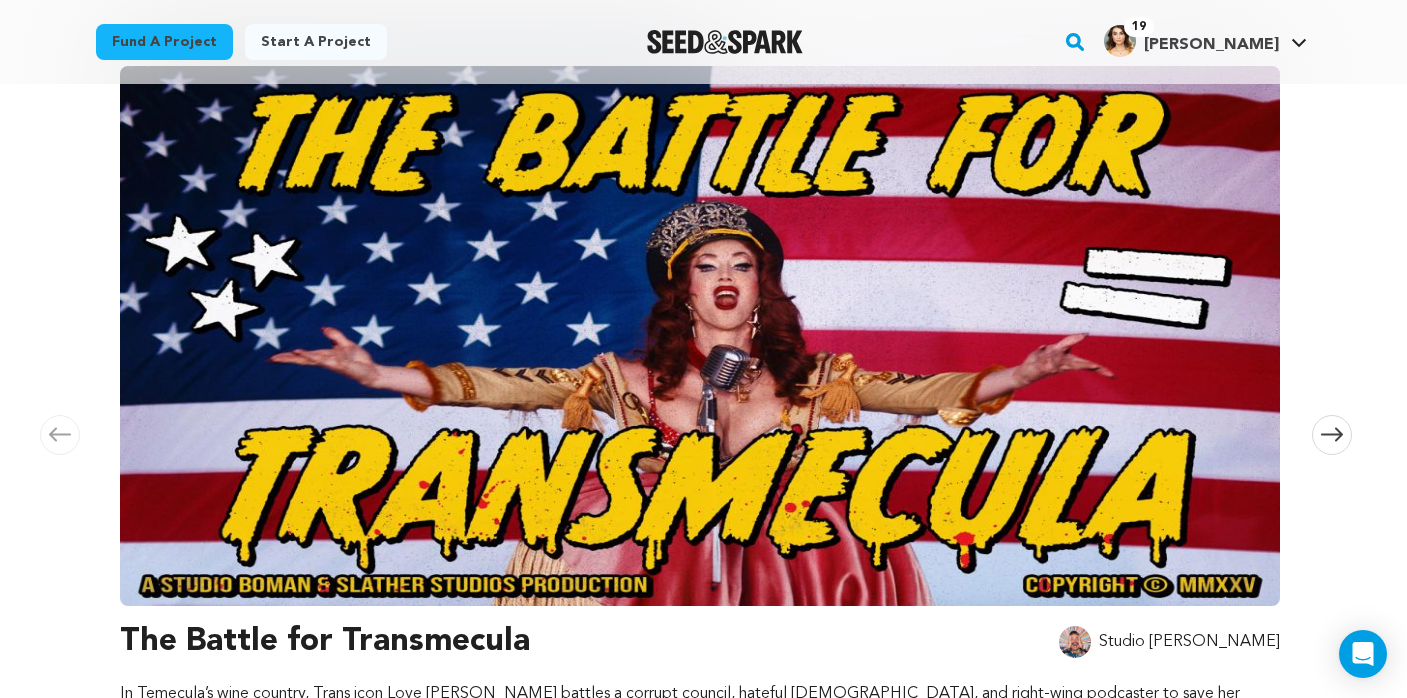 click at bounding box center [700, 336] 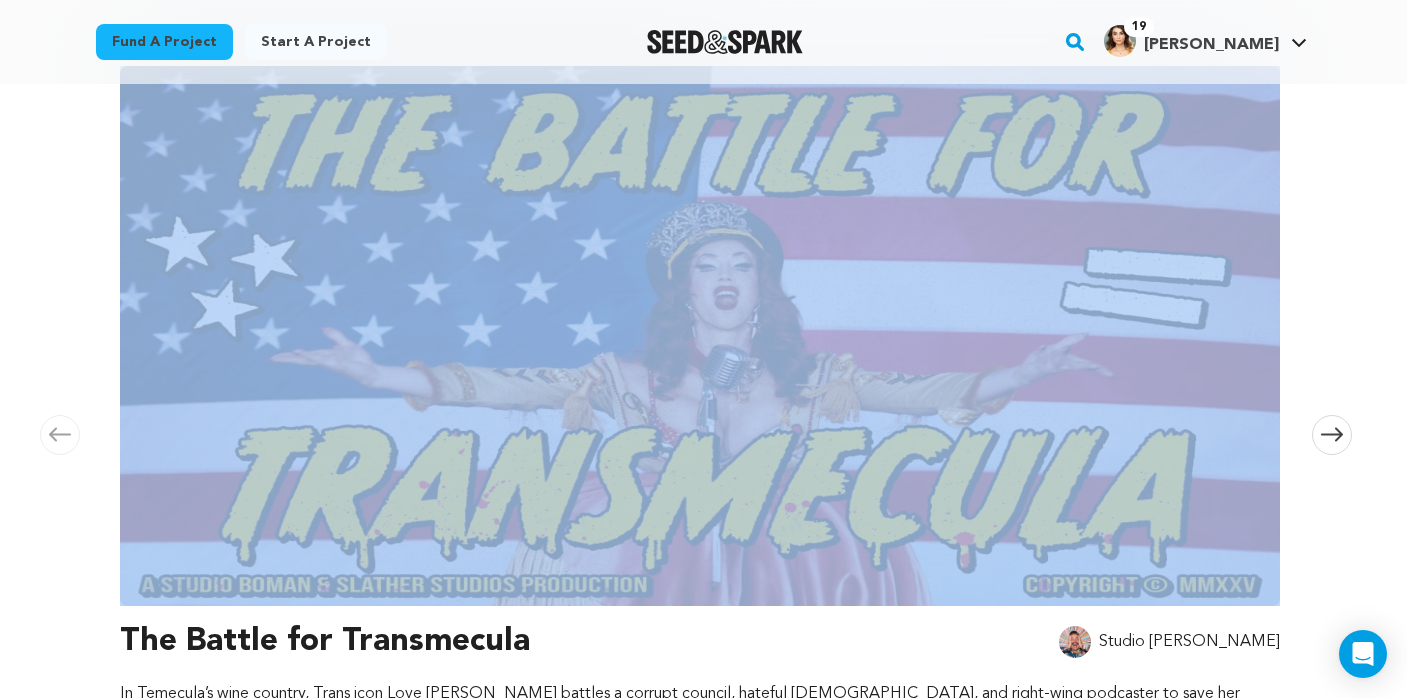 click at bounding box center (700, 336) 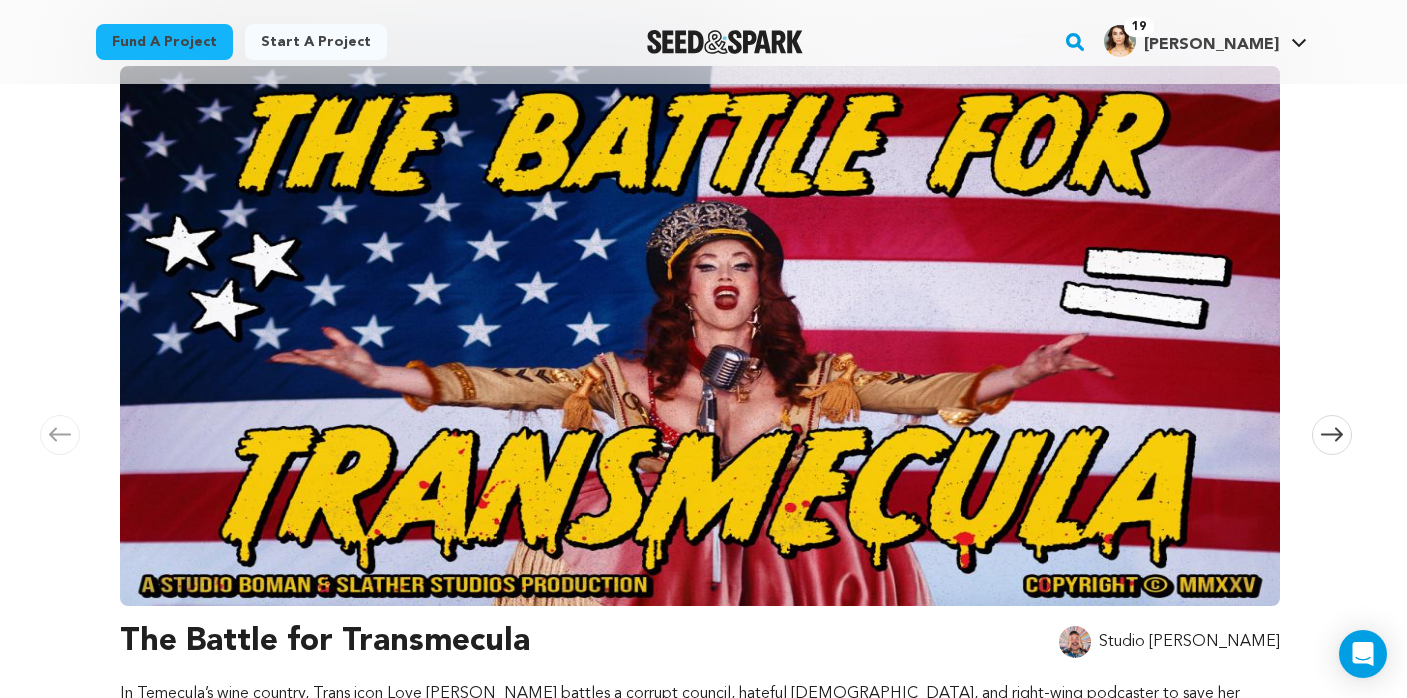 click 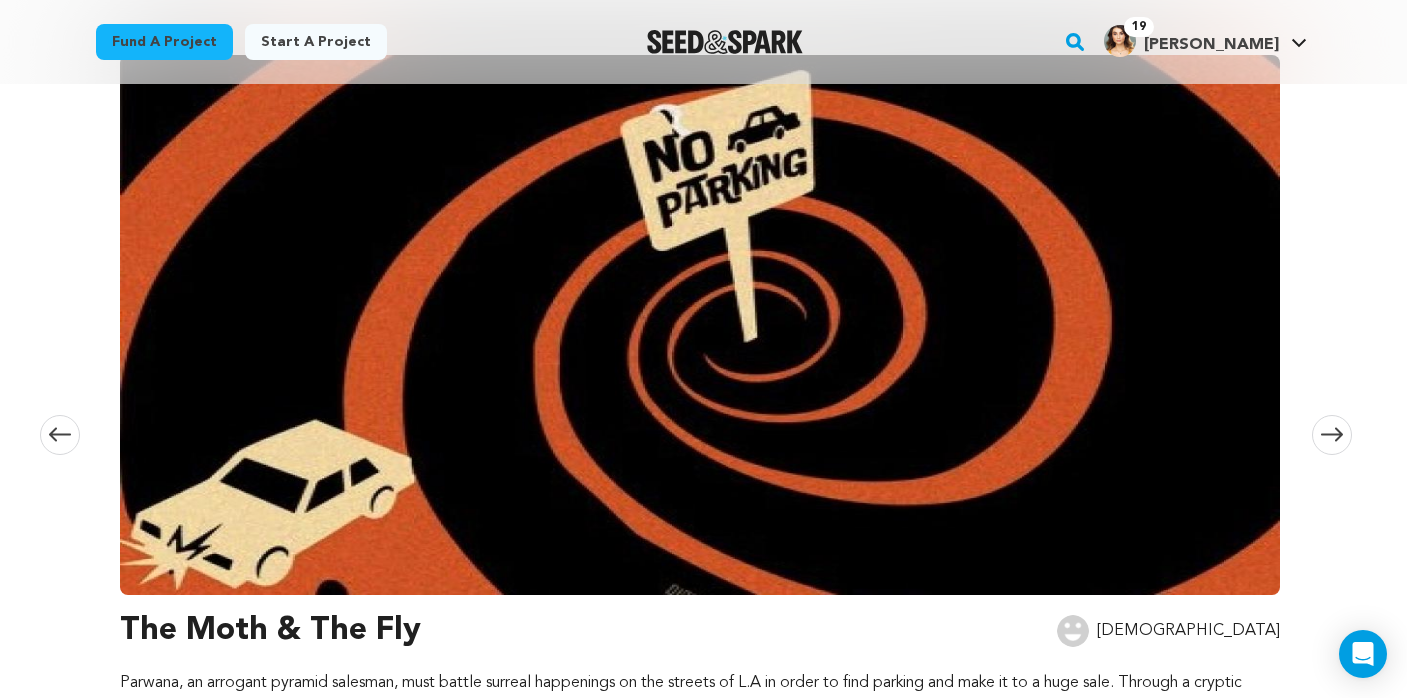 click 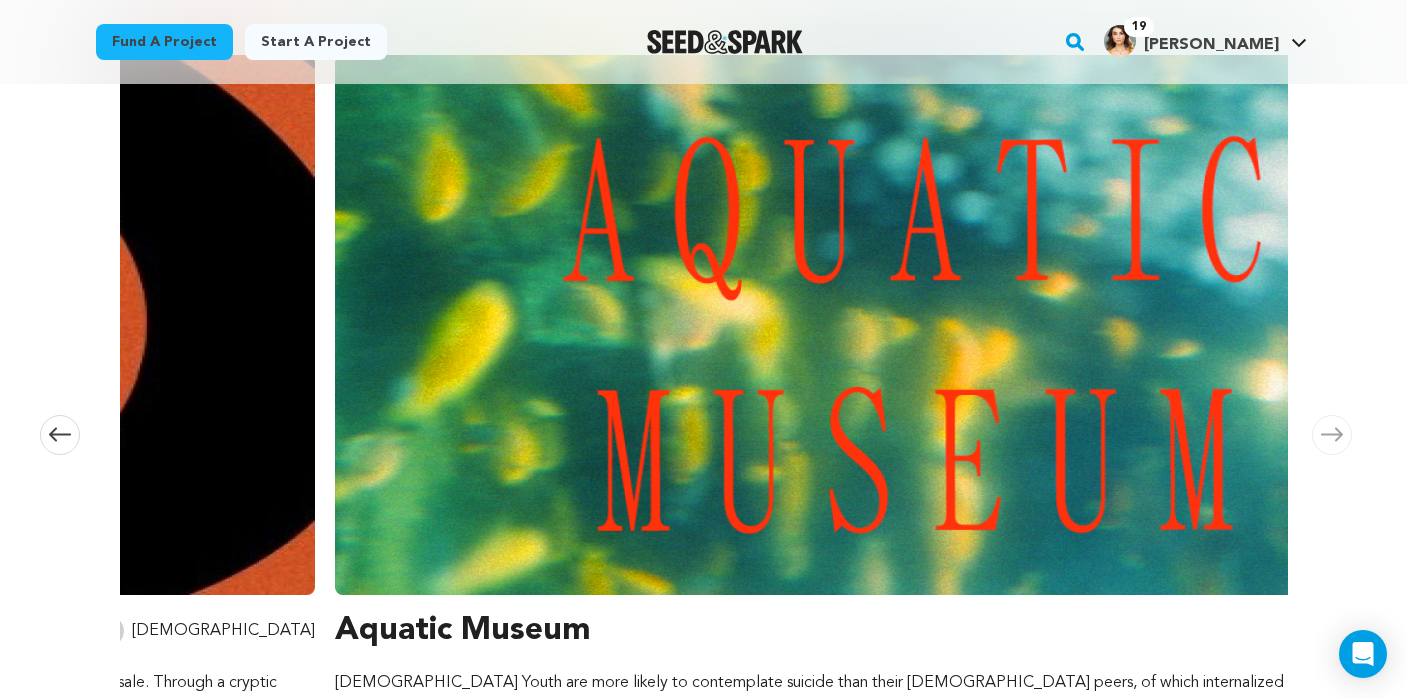 scroll, scrollTop: 0, scrollLeft: 2360, axis: horizontal 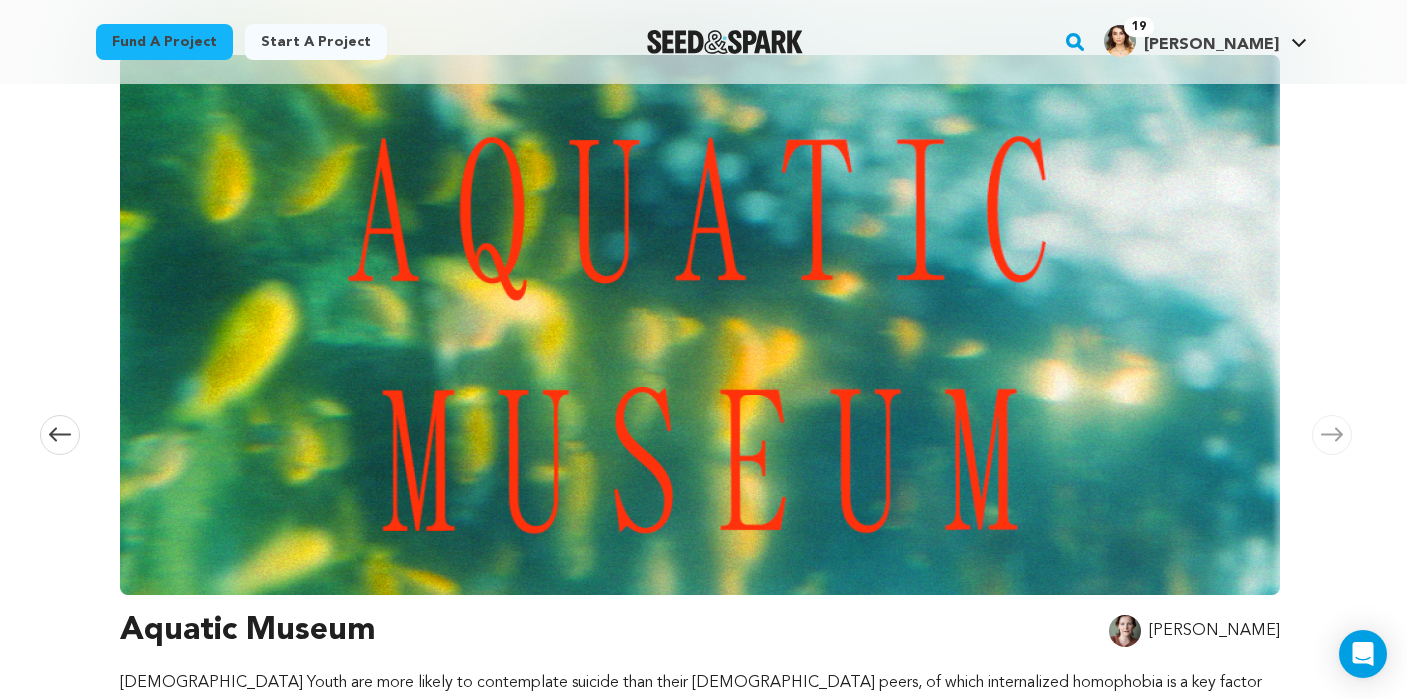 click 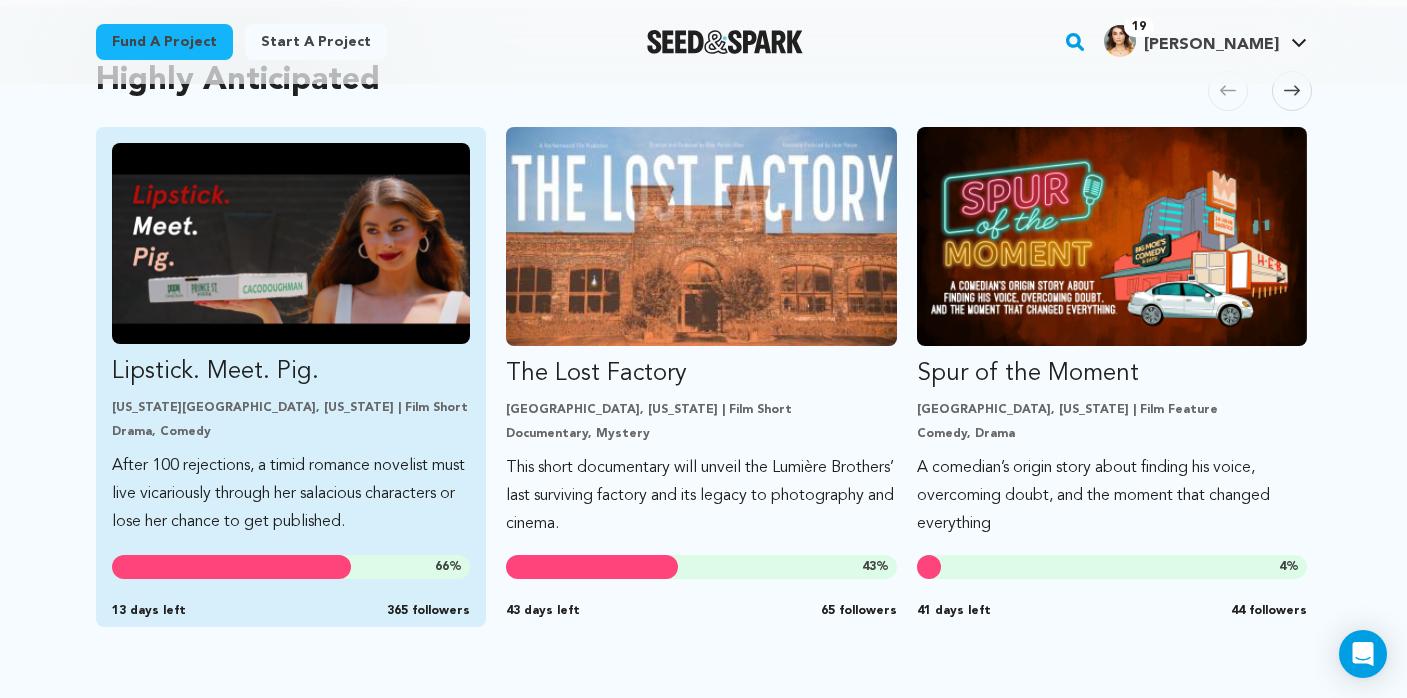 scroll, scrollTop: 1118, scrollLeft: 0, axis: vertical 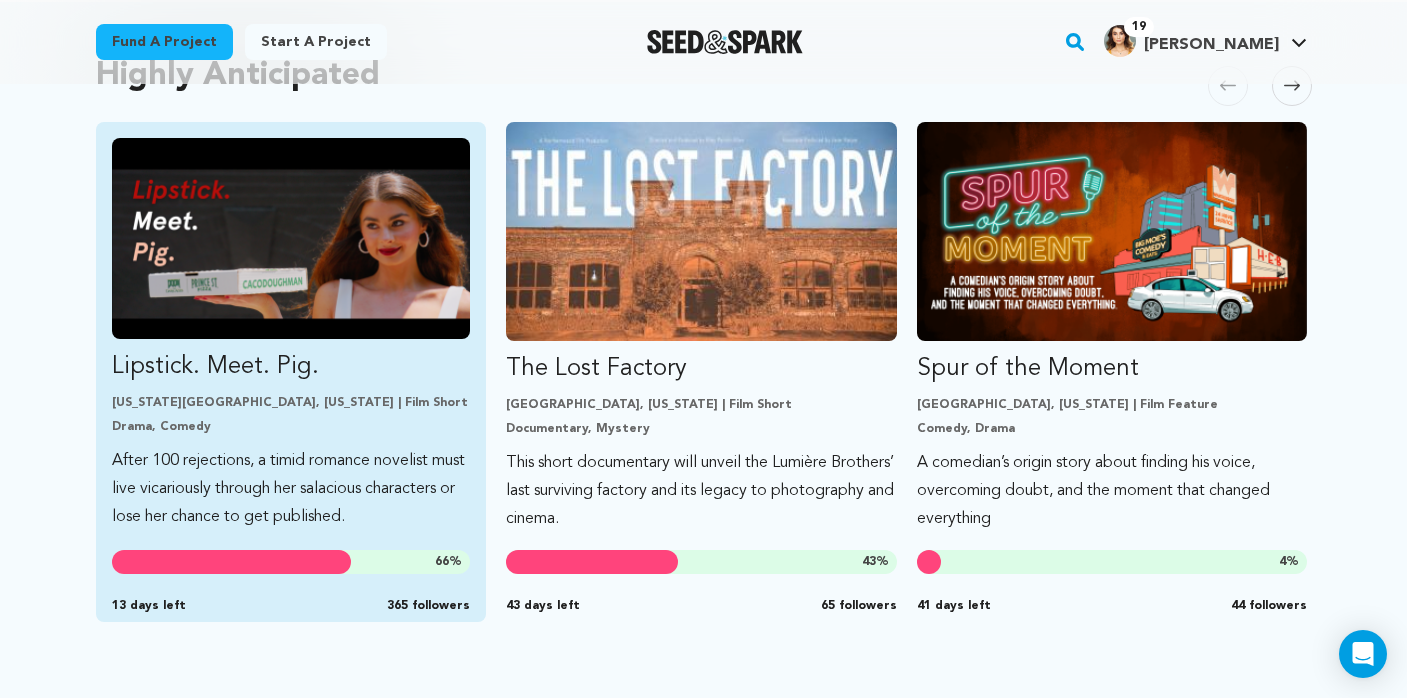 click on "After 100 rejections, a timid romance novelist must live vicariously through her salacious characters or lose her chance to get published." at bounding box center [291, 489] 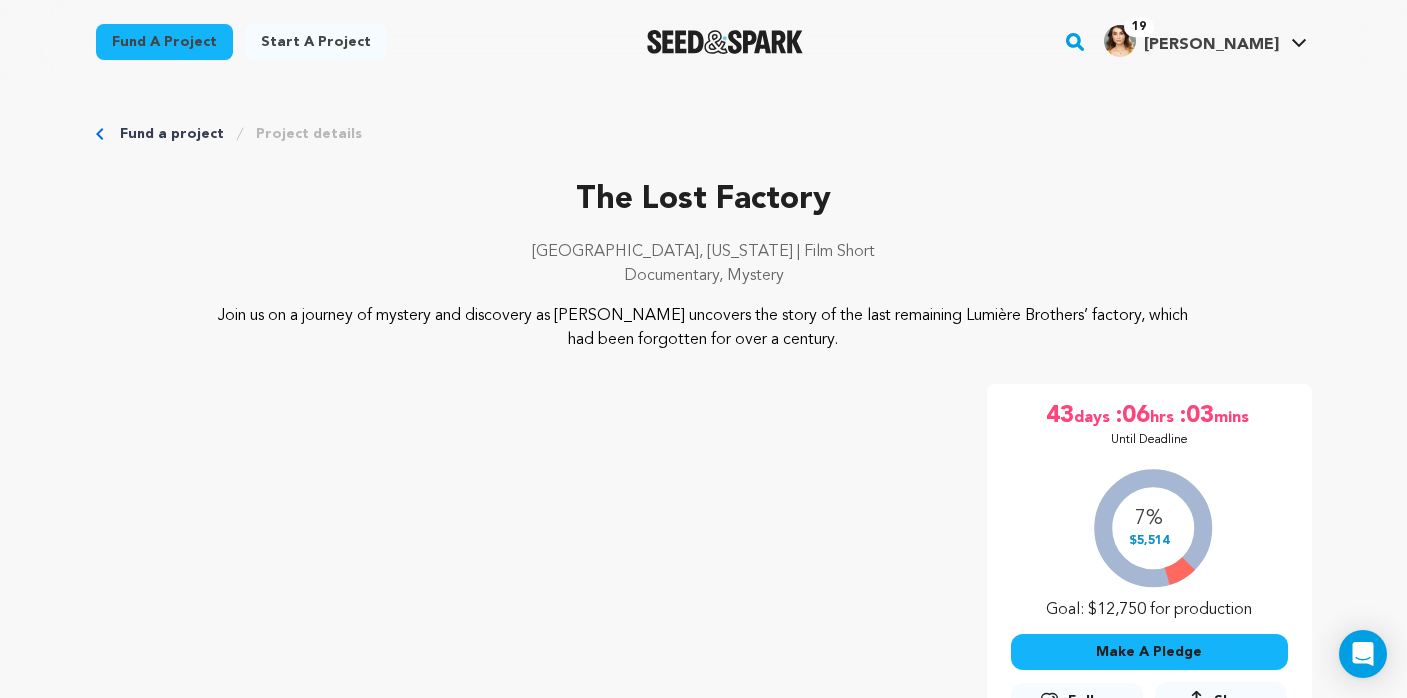 scroll, scrollTop: 0, scrollLeft: 0, axis: both 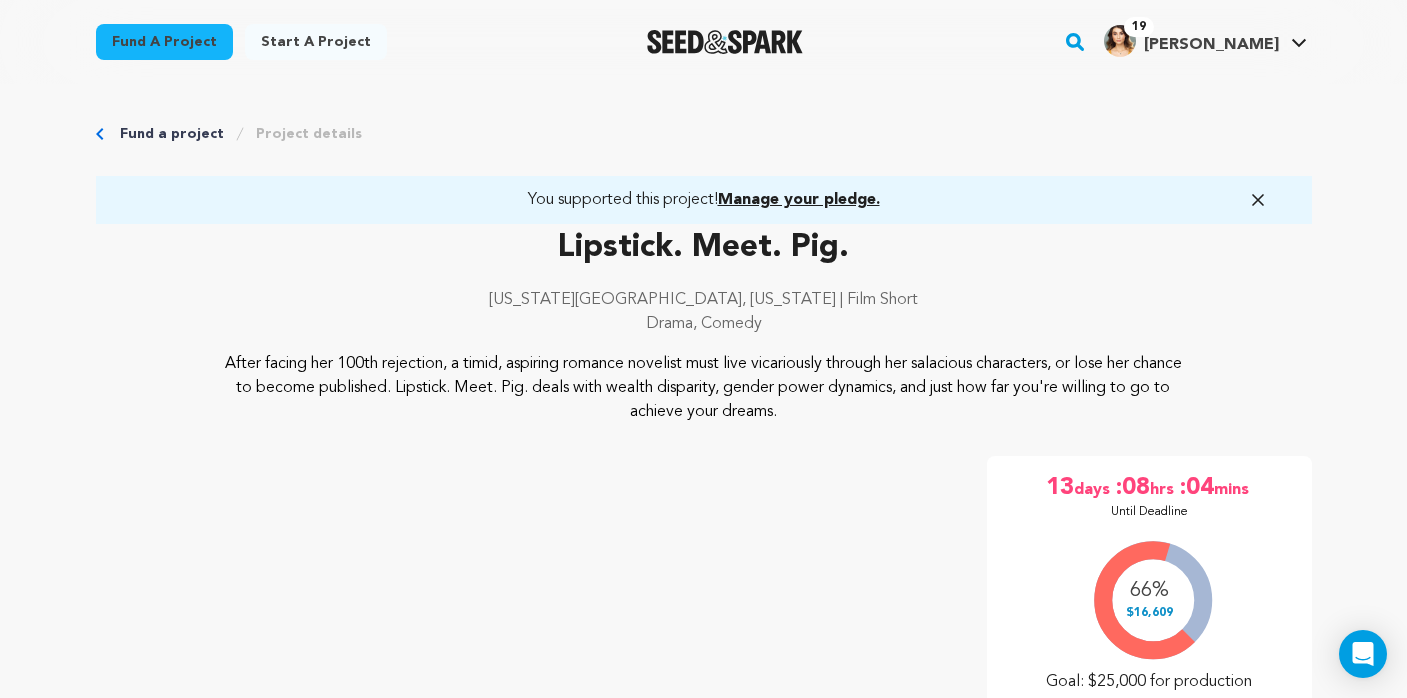 click 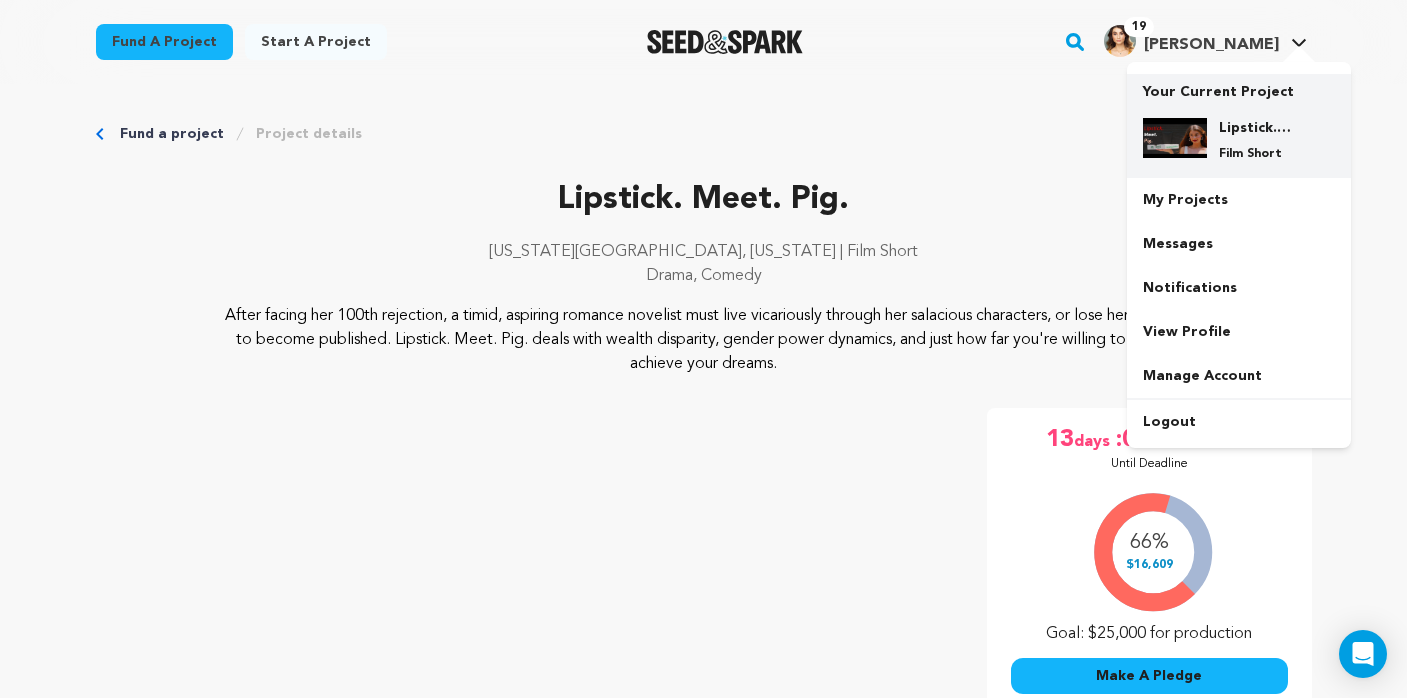 click on "Lipstick. Meet. Pig." at bounding box center (1255, 128) 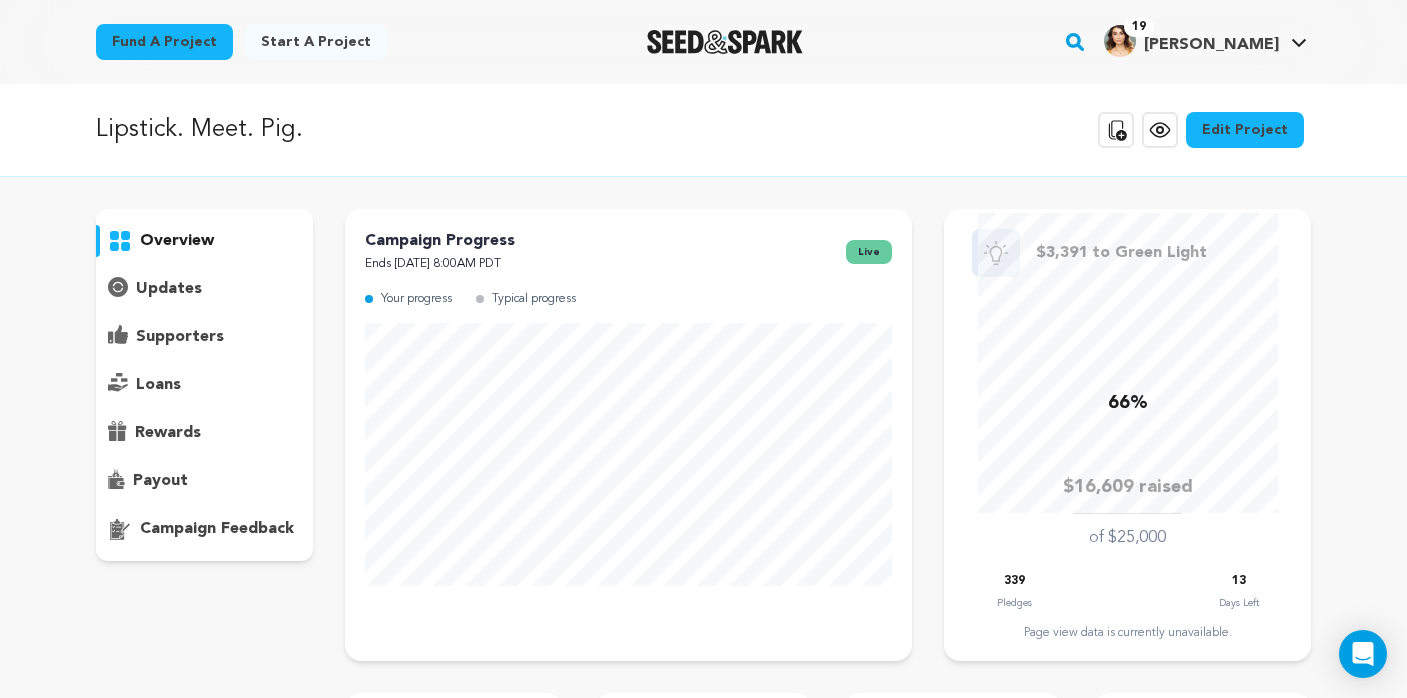 scroll, scrollTop: 0, scrollLeft: 0, axis: both 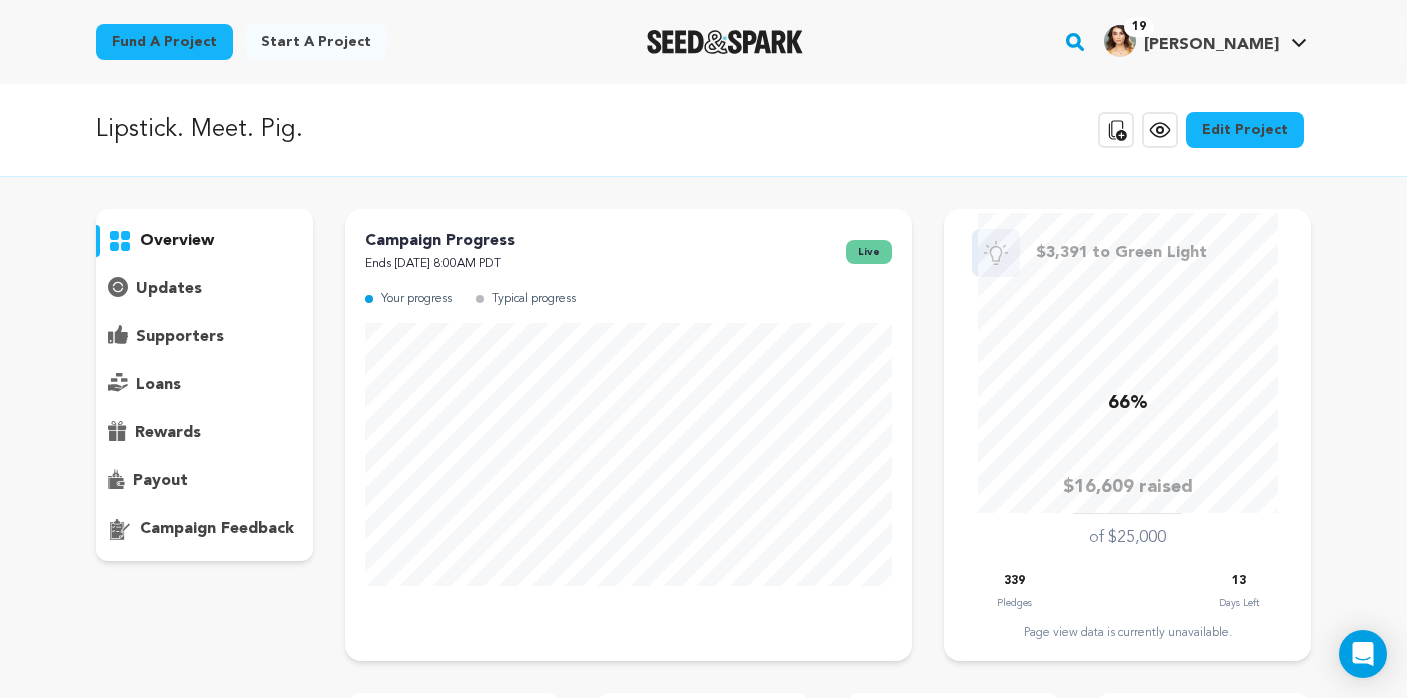 click on "supporters" at bounding box center [180, 337] 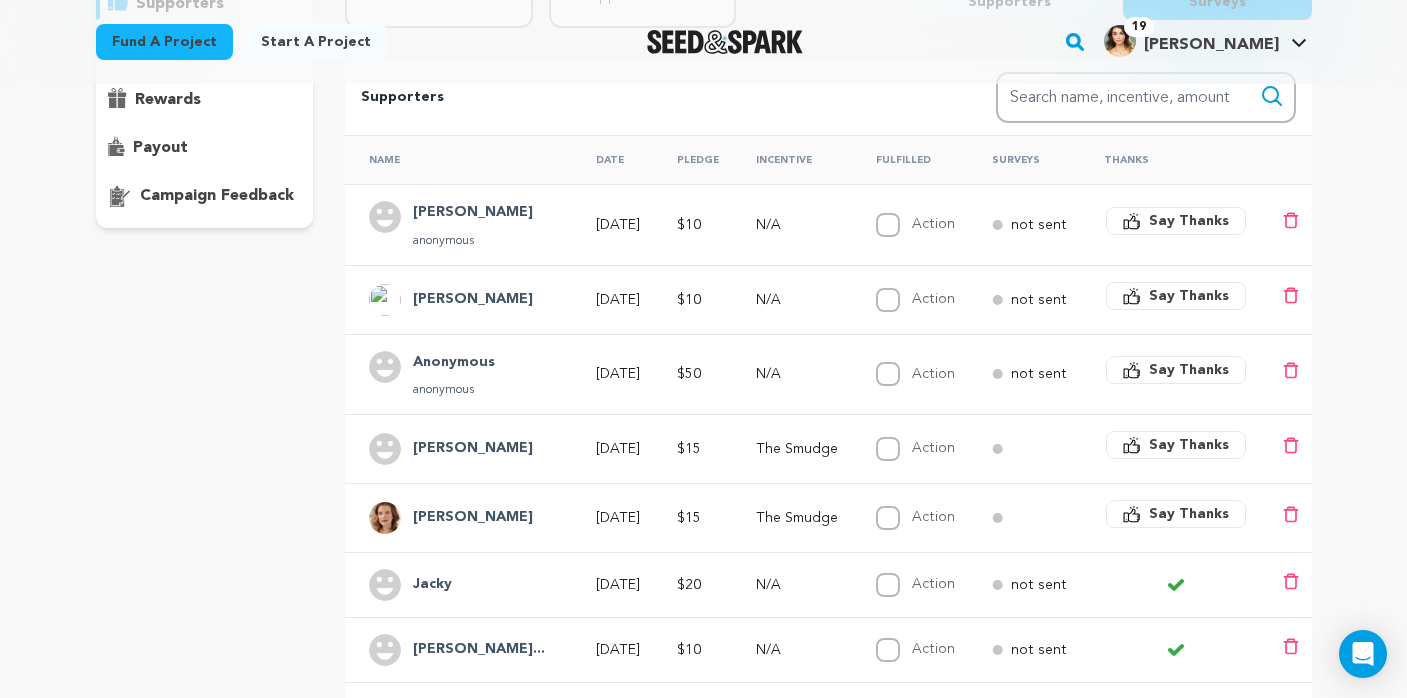 scroll, scrollTop: 341, scrollLeft: 0, axis: vertical 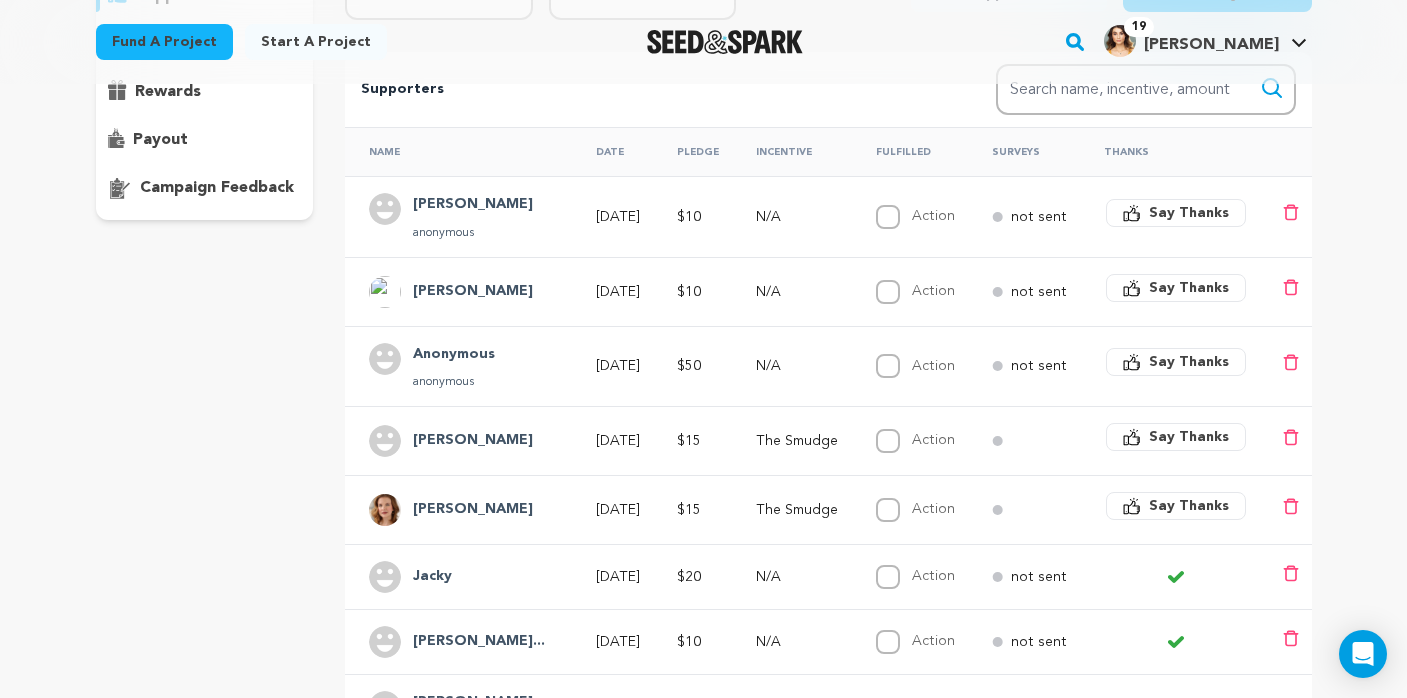 click on "[PERSON_NAME]" at bounding box center (473, 292) 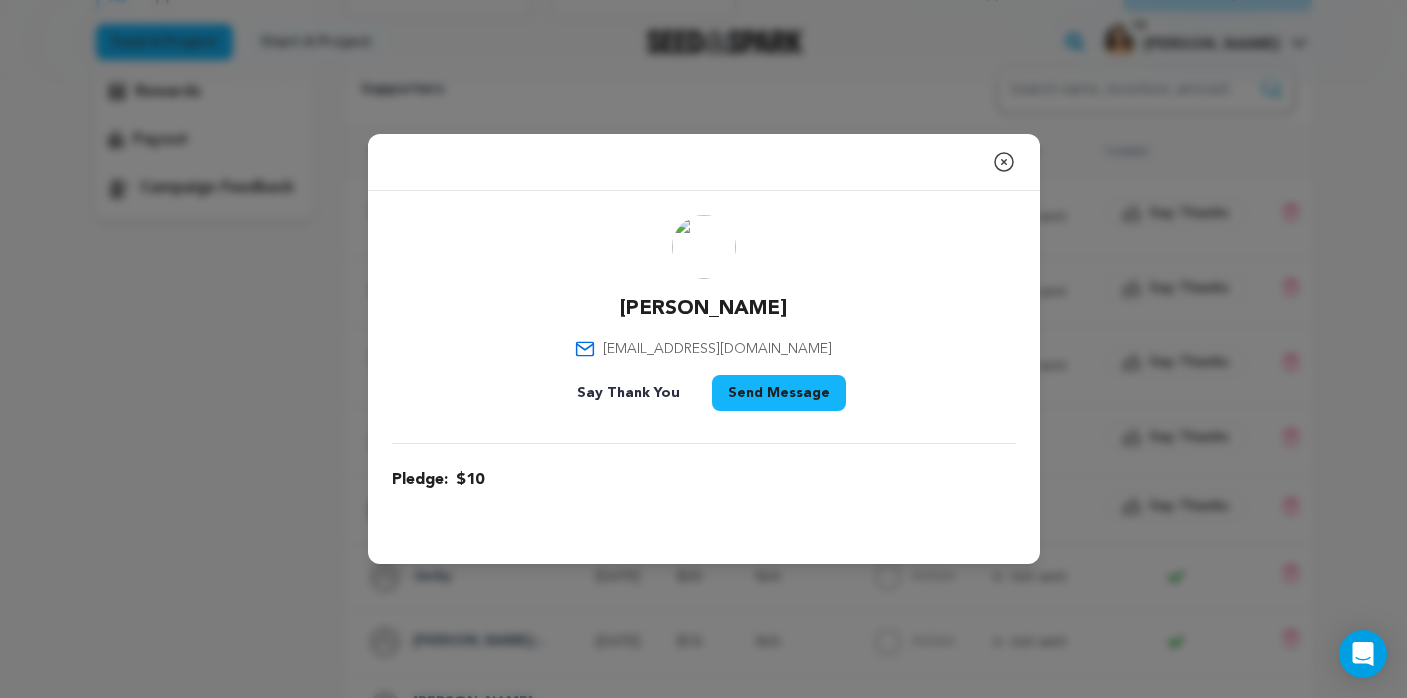 click 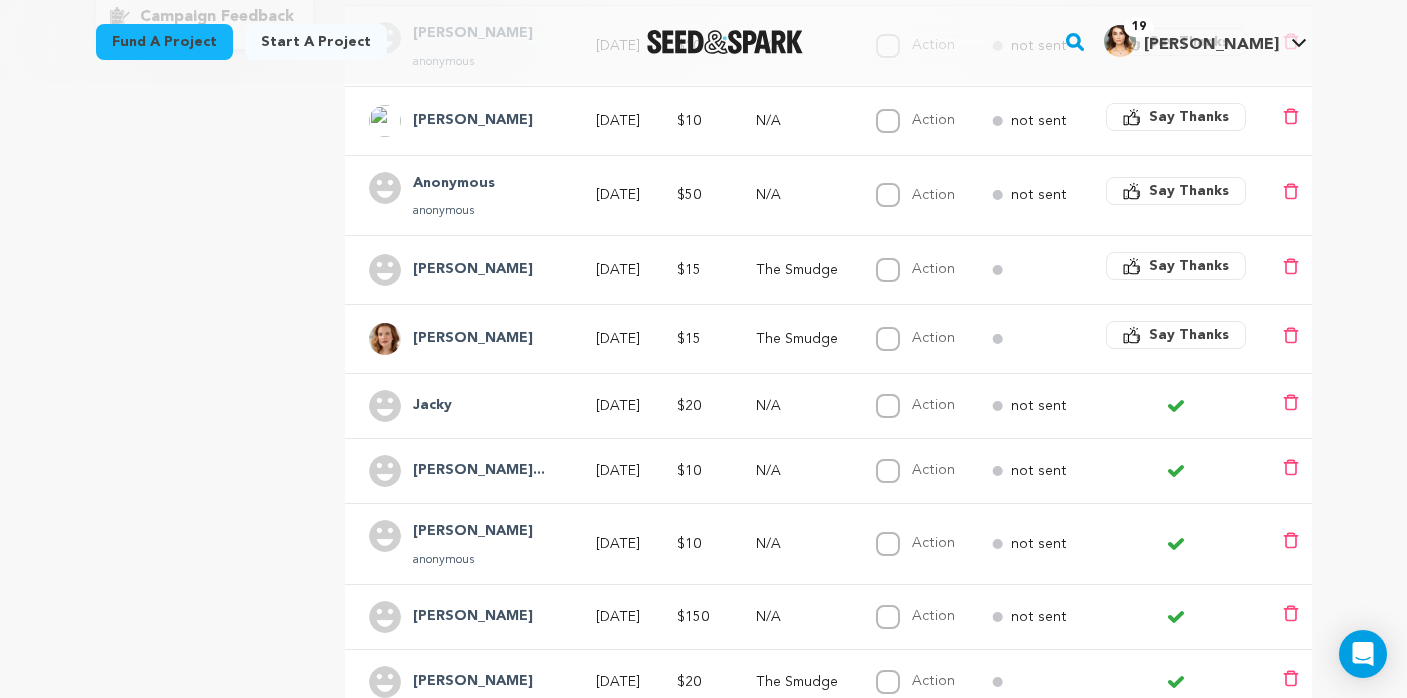 scroll, scrollTop: 523, scrollLeft: 0, axis: vertical 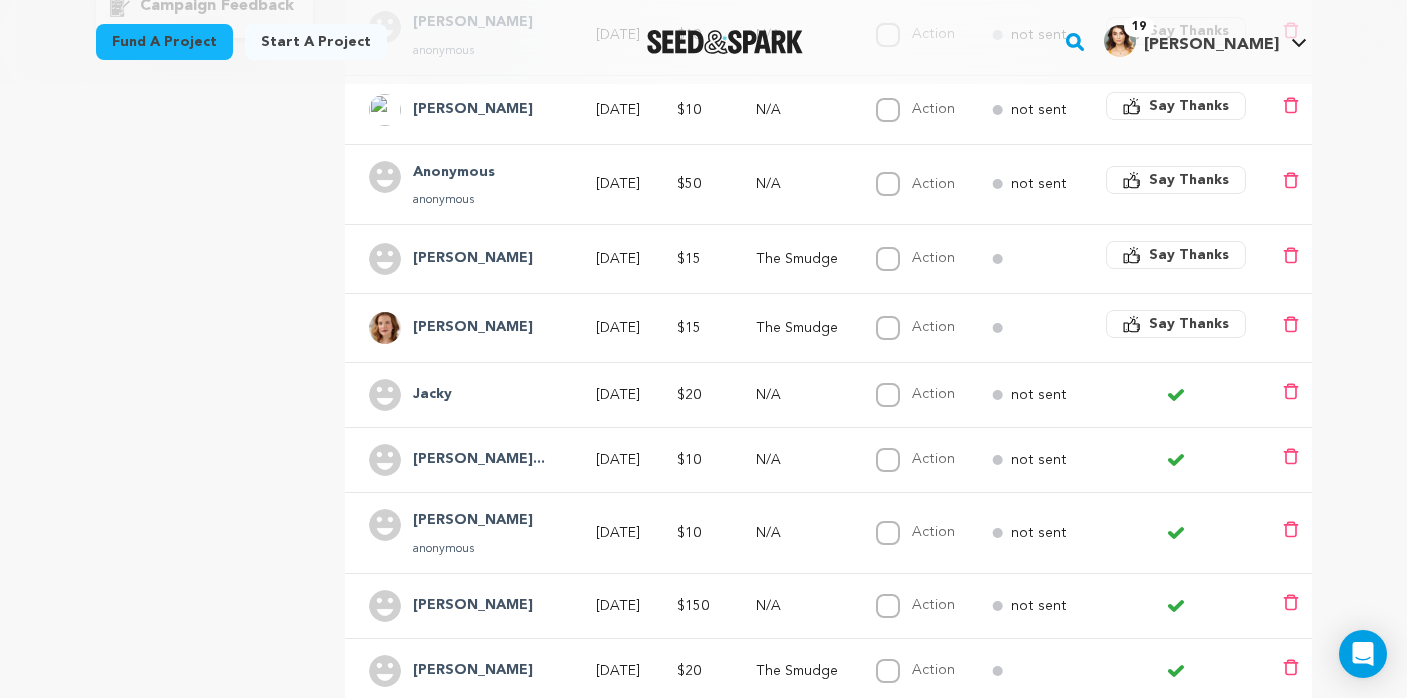 click on "Say Thanks" at bounding box center (1189, 324) 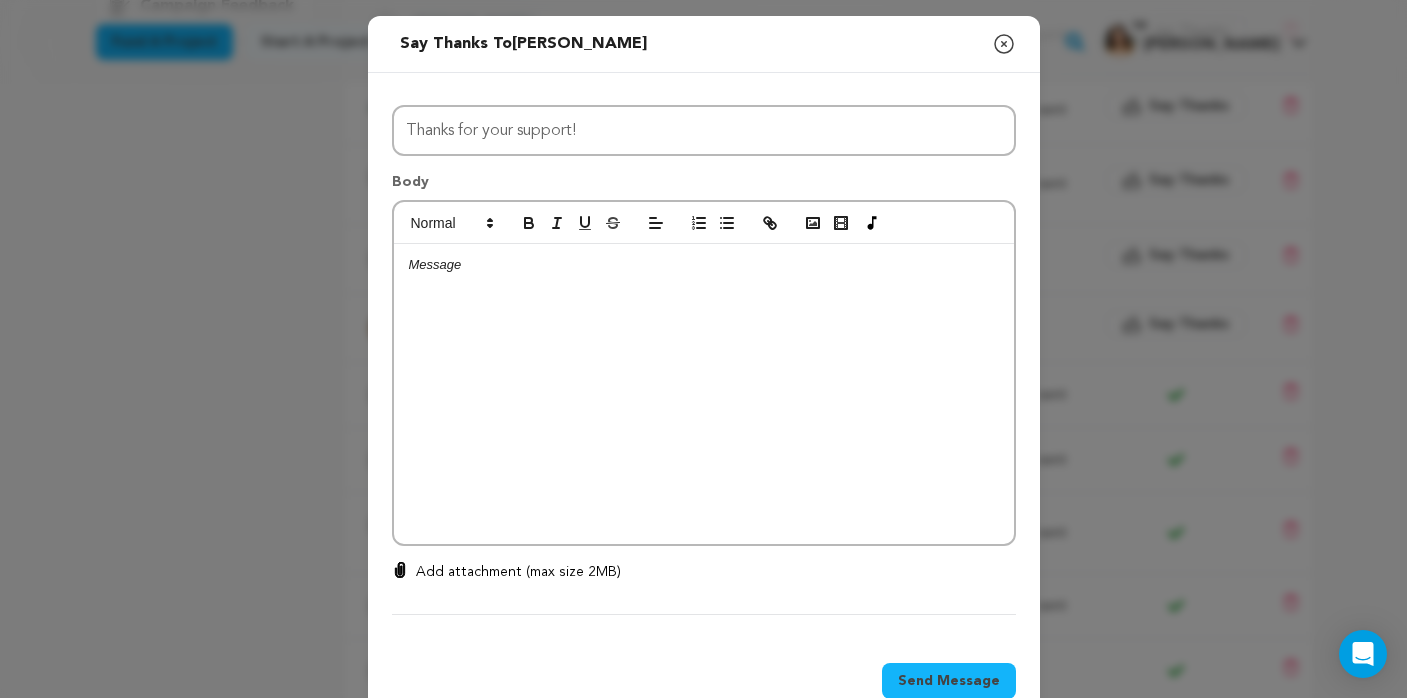 click at bounding box center (704, 394) 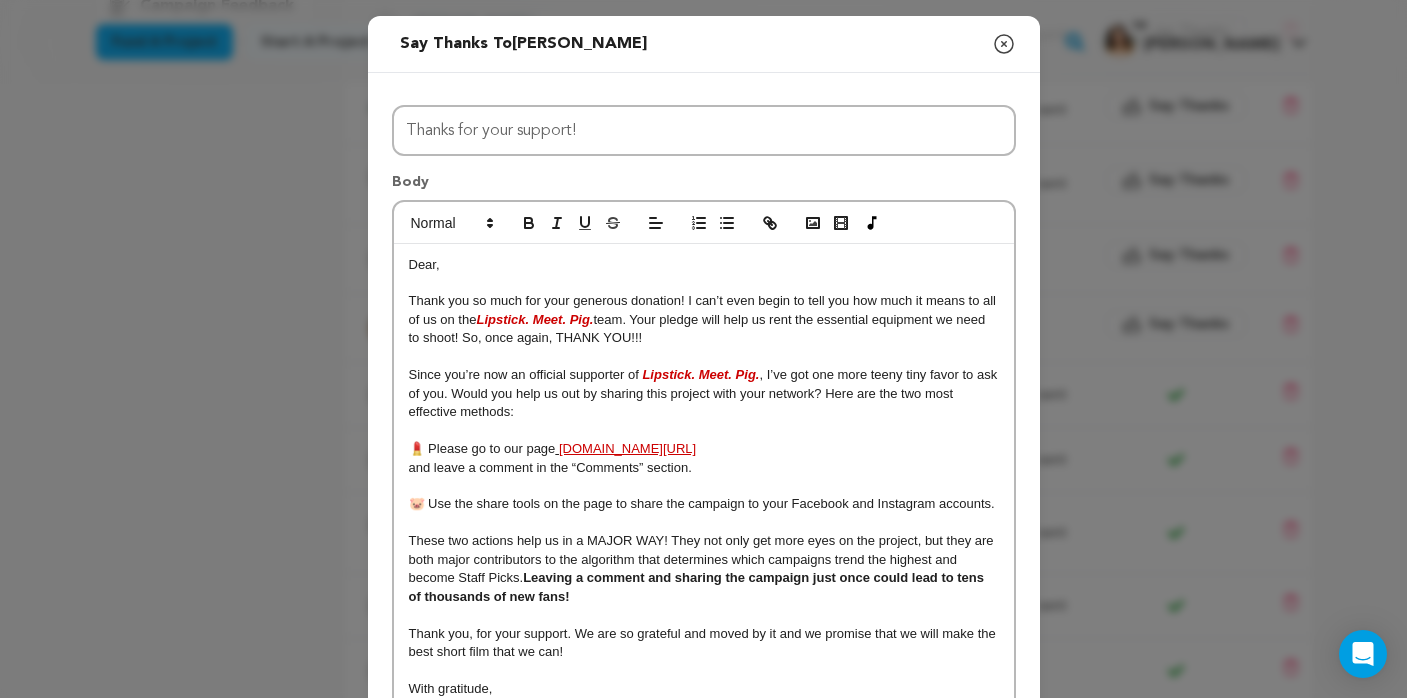 scroll, scrollTop: 19, scrollLeft: 0, axis: vertical 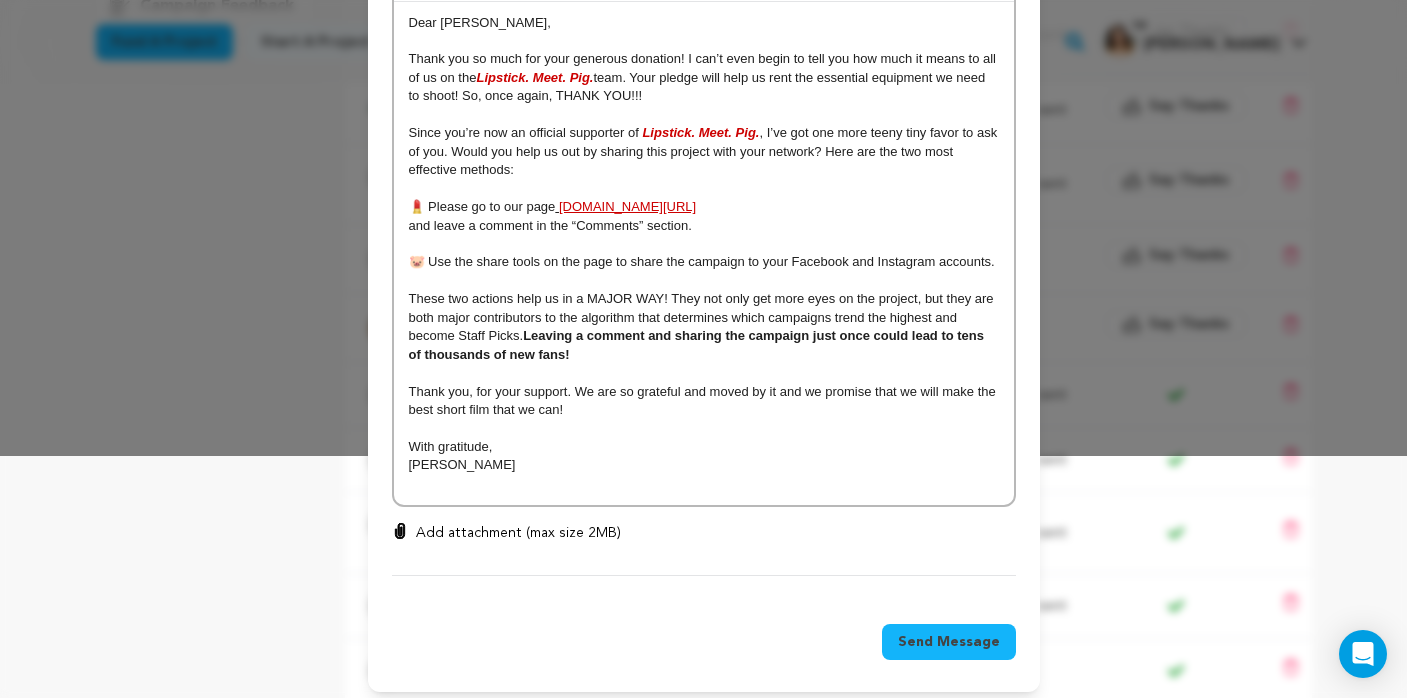 click on "Thank you, for your support. We are so grateful and moved by it and we promise that we will make the best short film that we can!" at bounding box center [704, 400] 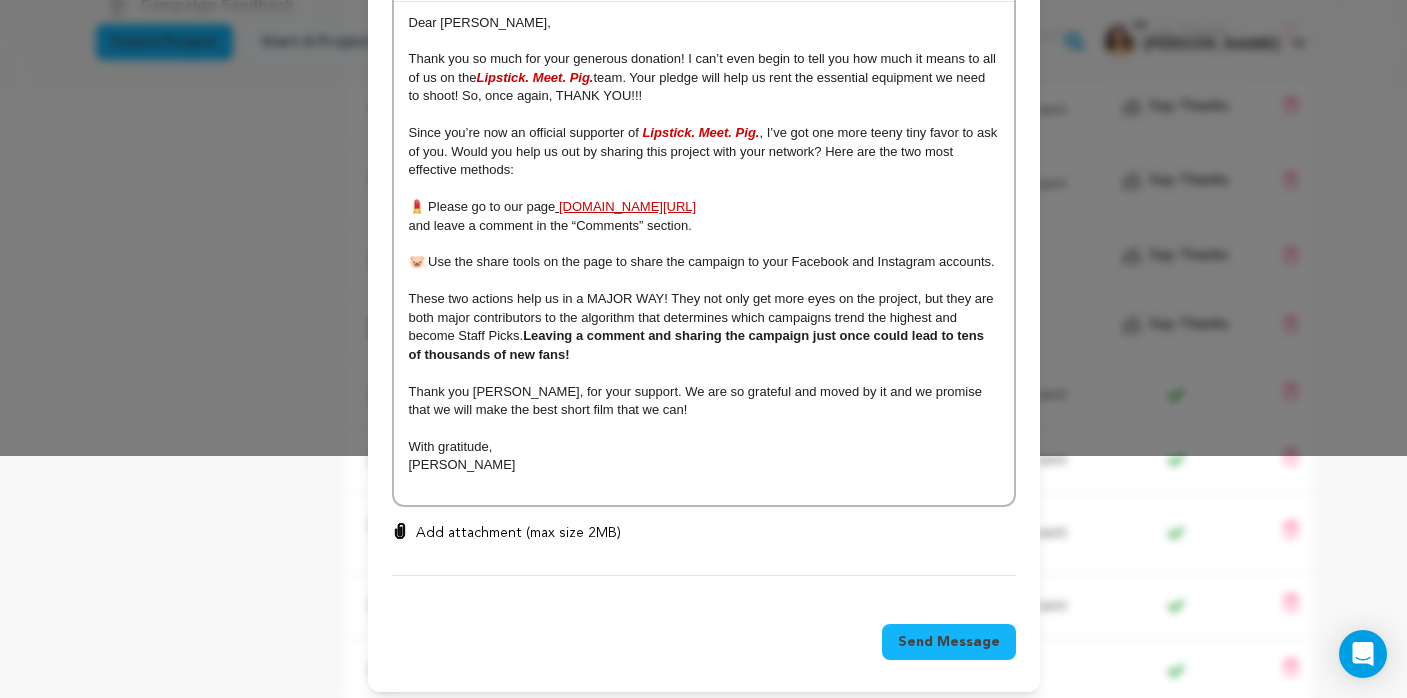 click on "With gratitude," at bounding box center (704, 447) 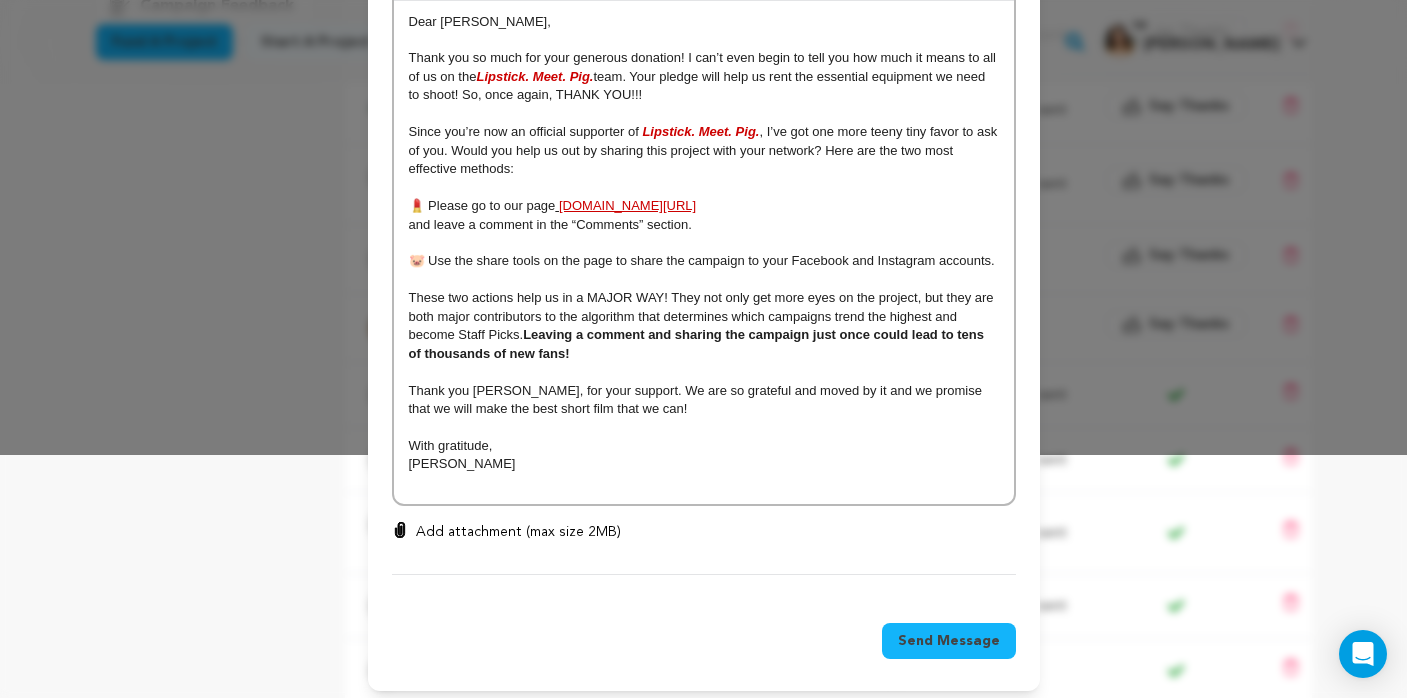 scroll, scrollTop: 242, scrollLeft: 0, axis: vertical 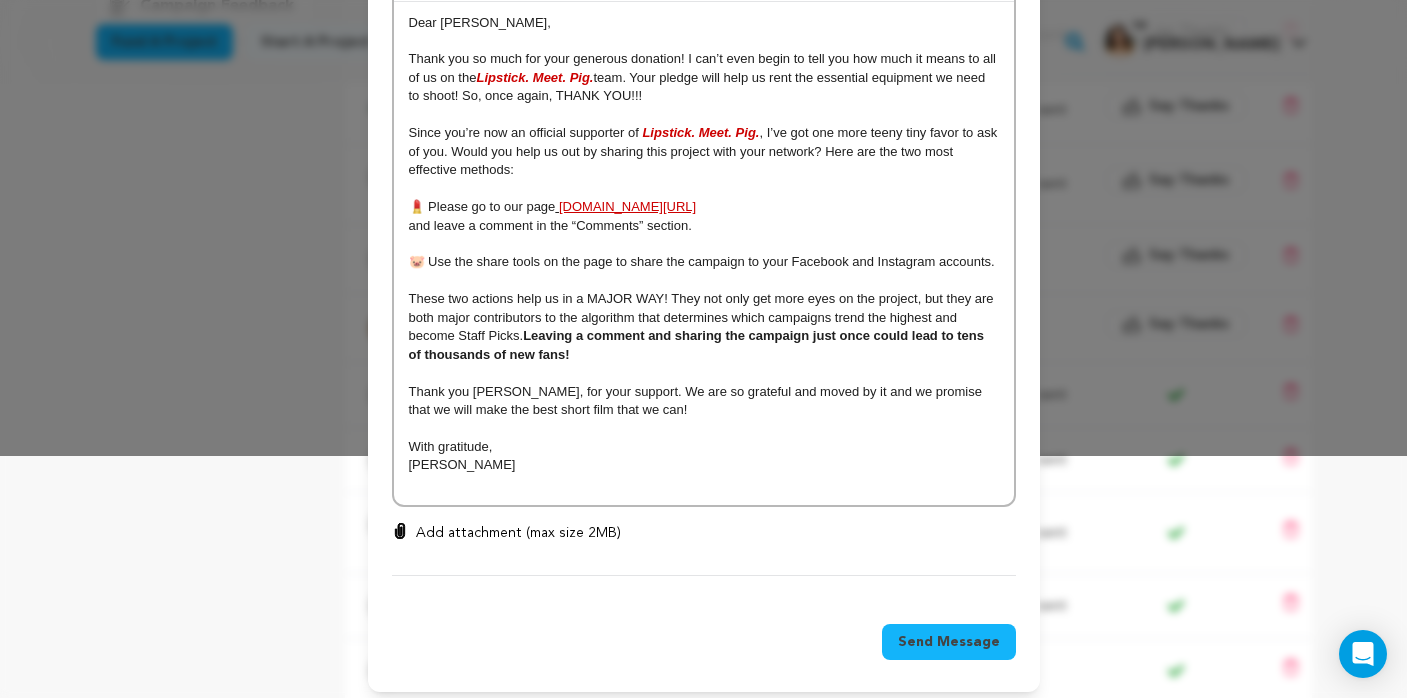 click on "Send Message" at bounding box center [949, 642] 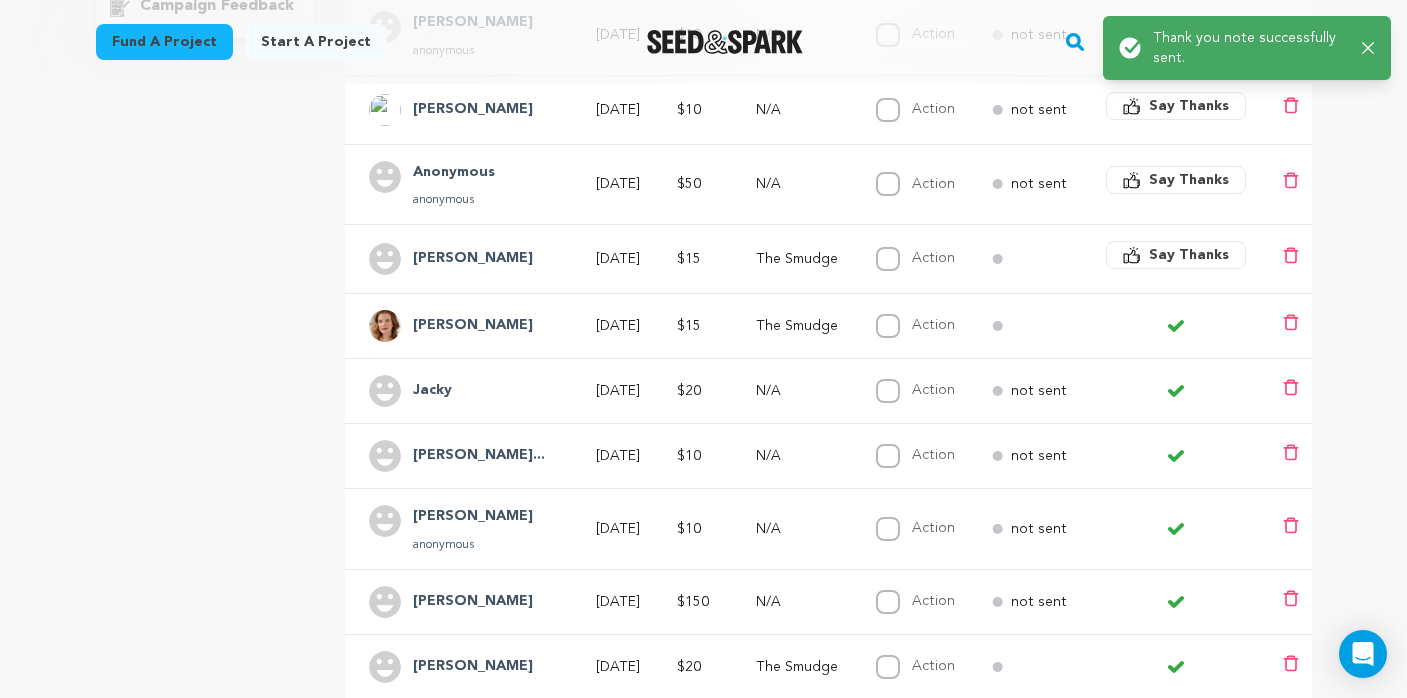 click on "Say Thanks" at bounding box center [1189, 255] 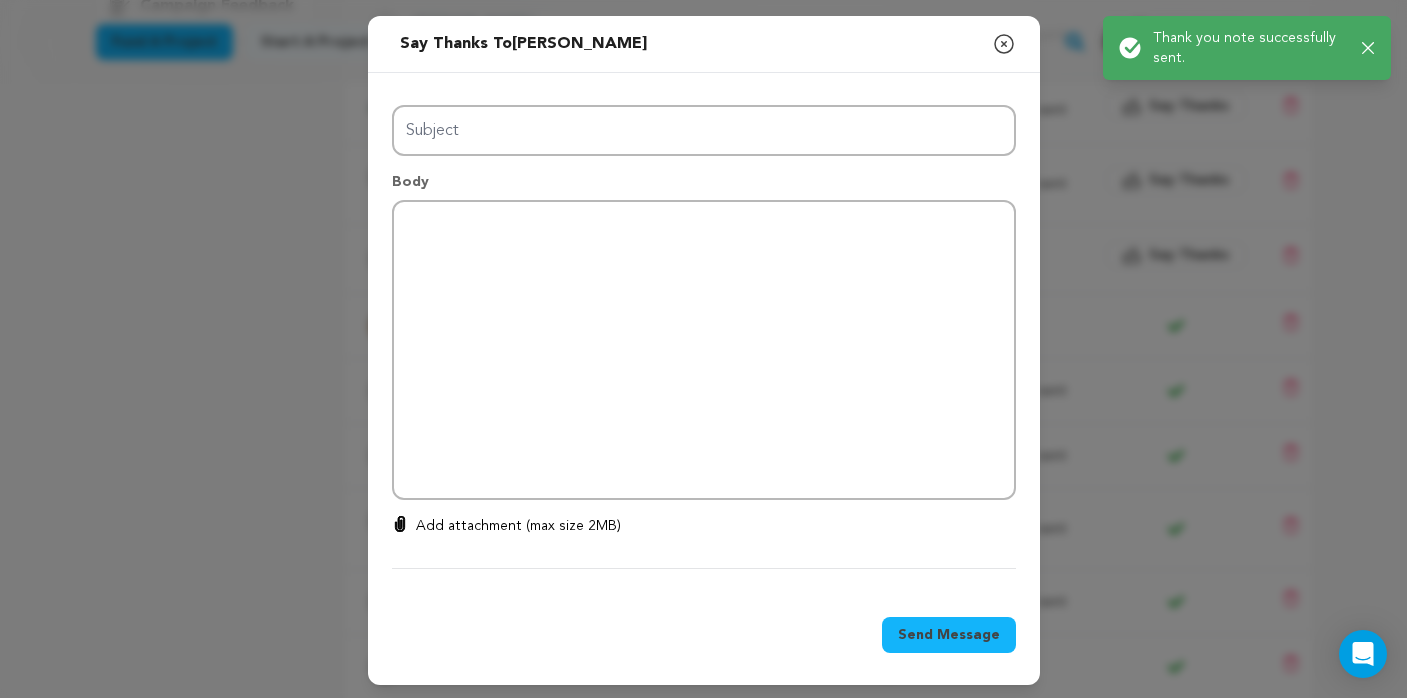 type on "Thanks for your support!" 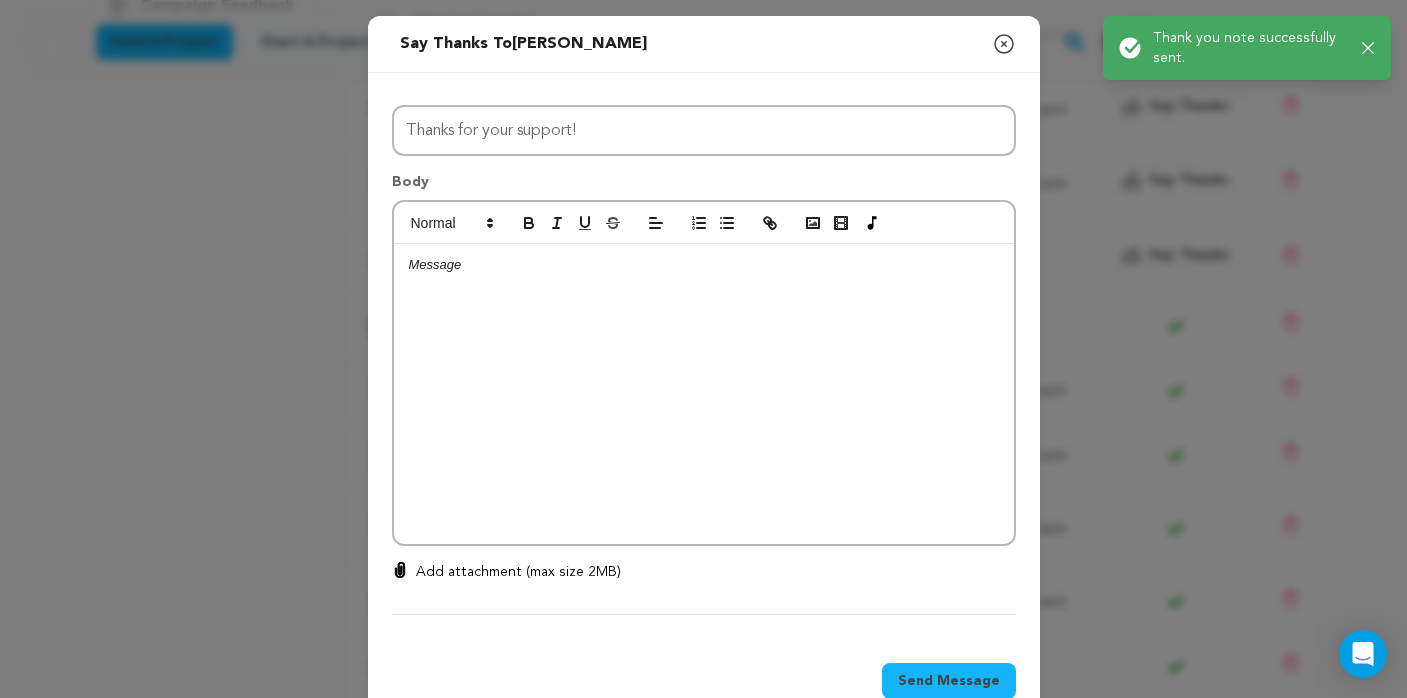 click at bounding box center (704, 394) 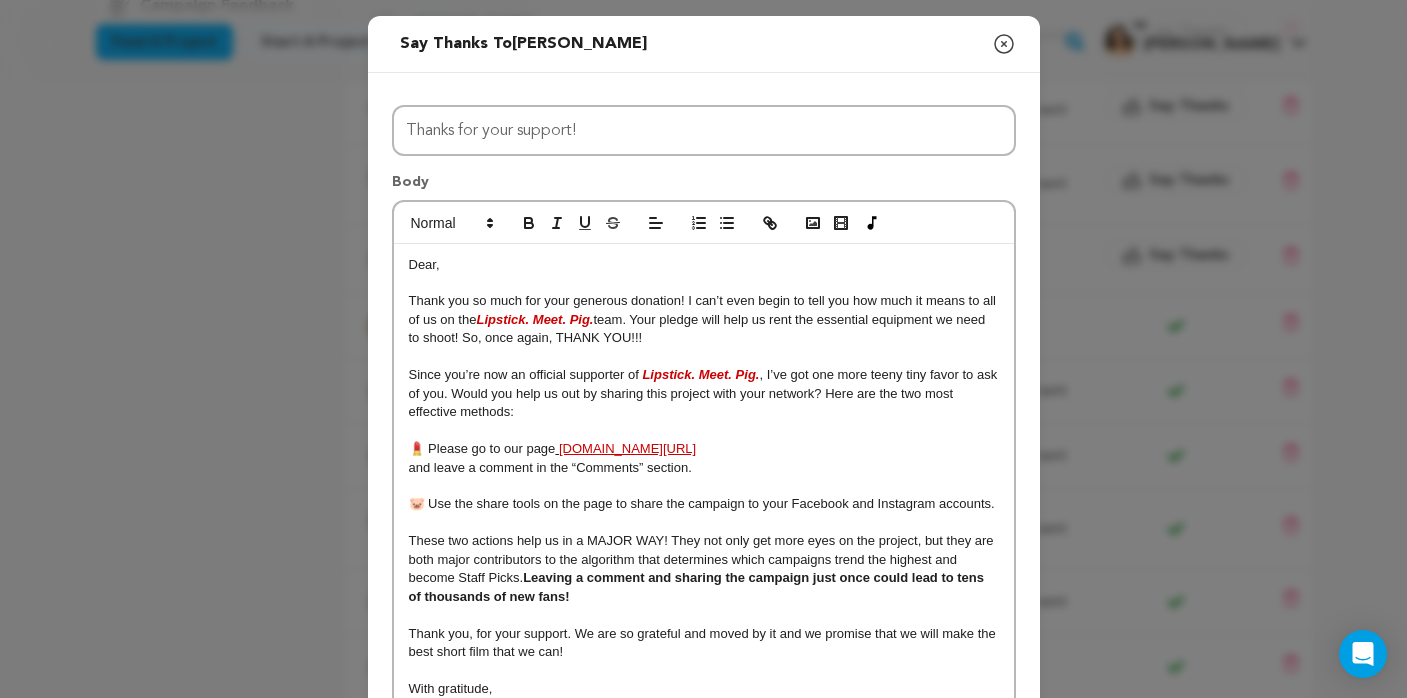 click on "Dear," at bounding box center (424, 264) 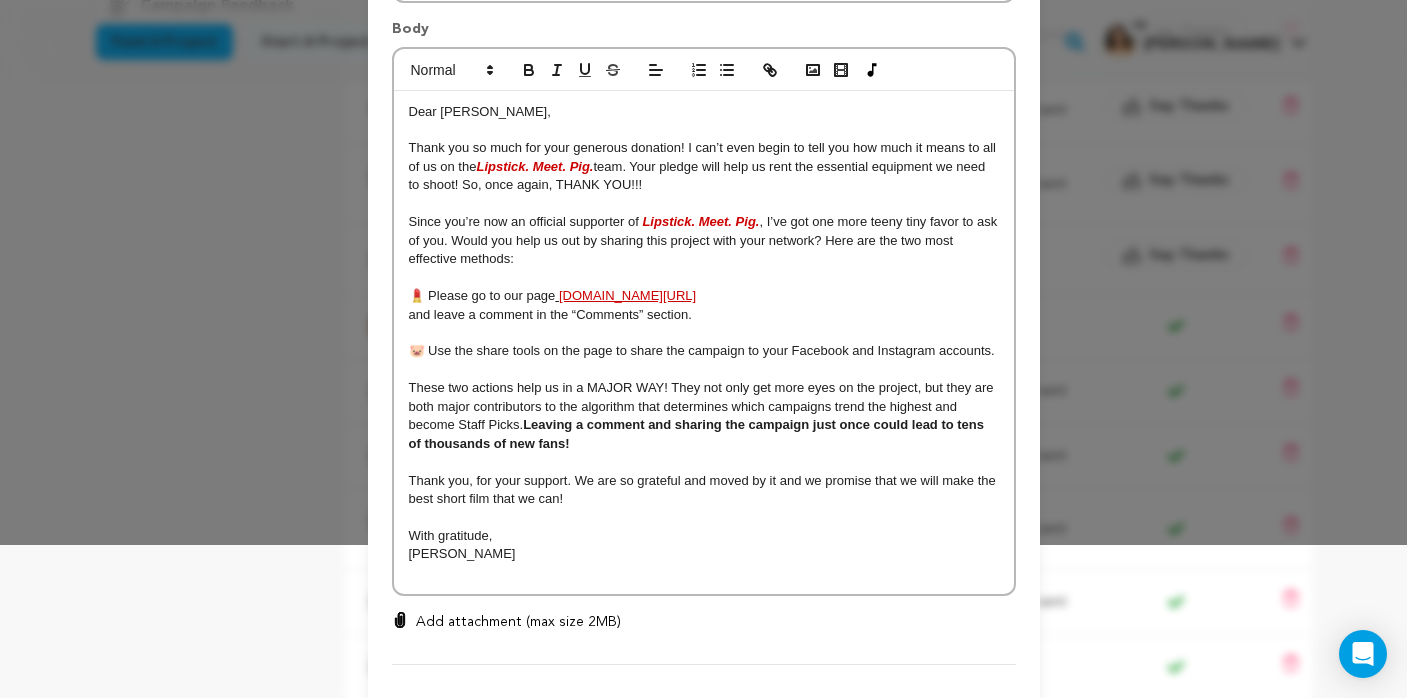 scroll, scrollTop: 159, scrollLeft: 0, axis: vertical 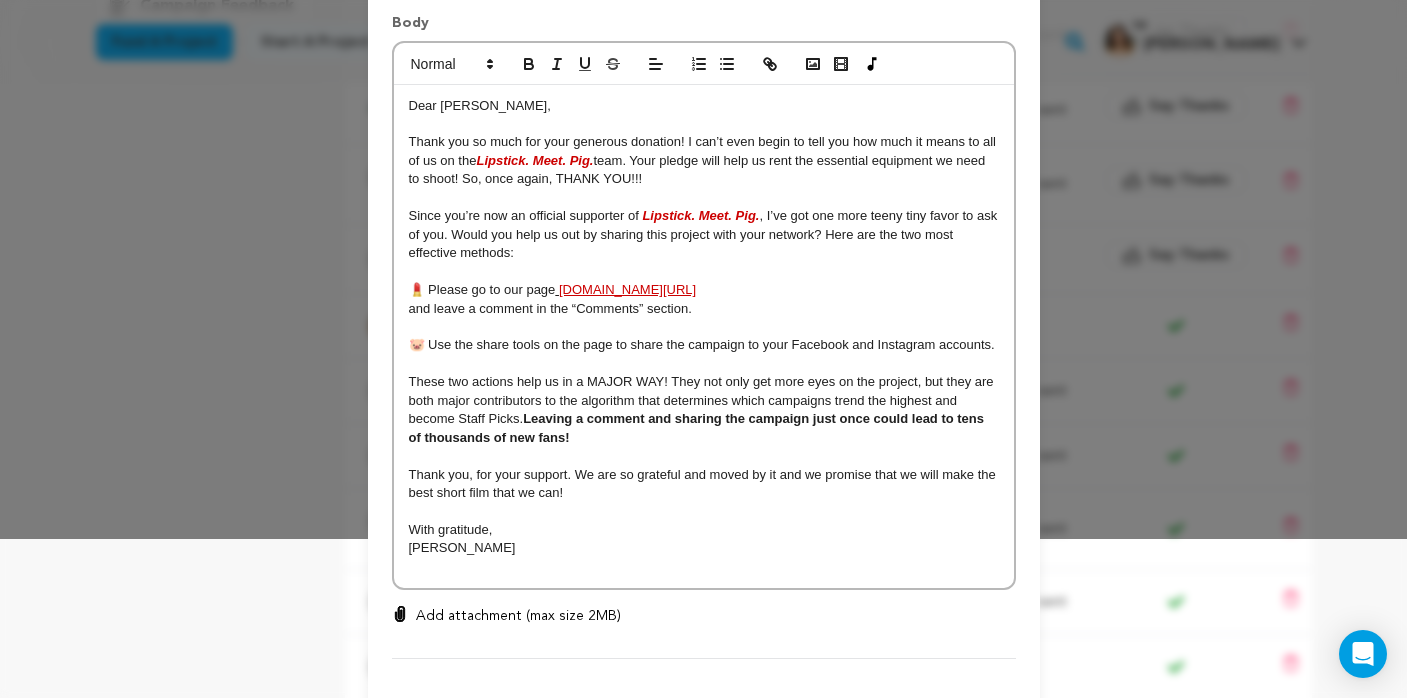 click on "Thank you, for your support. We are so grateful and moved by it and we promise that we will make the best short film that we can!" at bounding box center [704, 483] 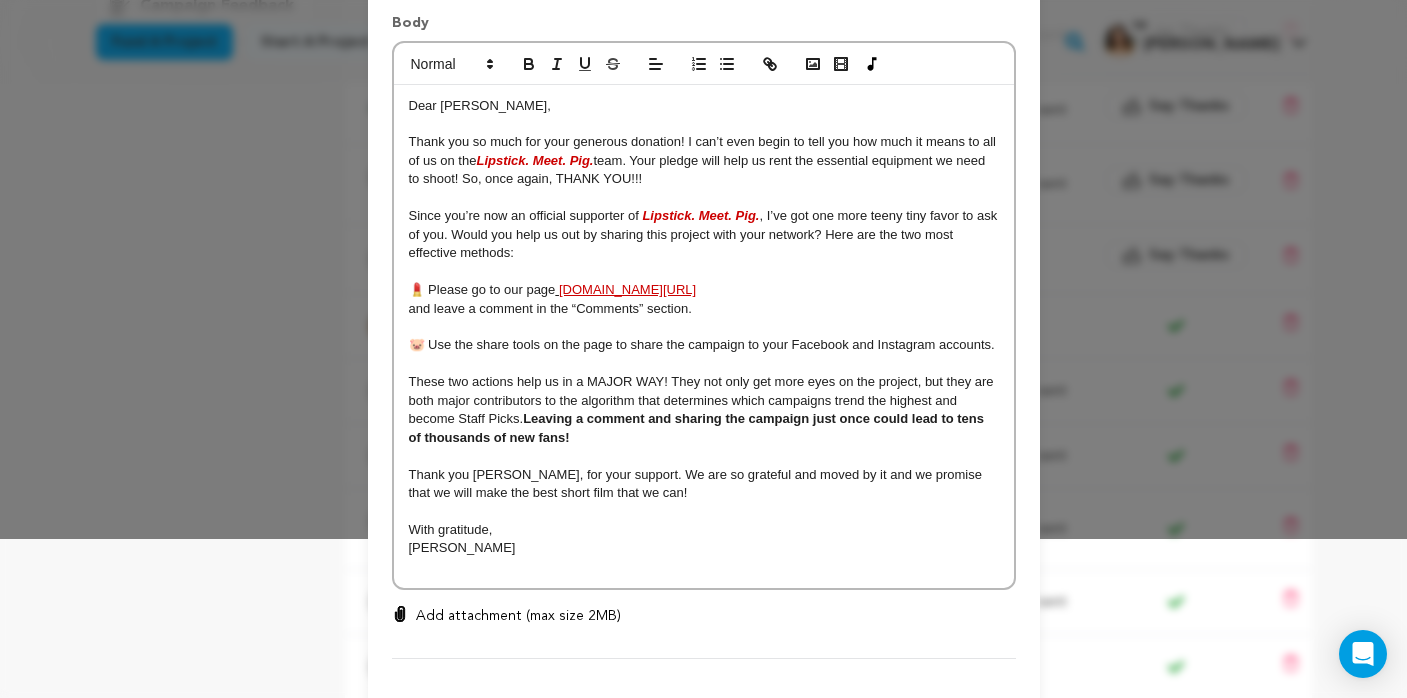click on "[PERSON_NAME]" at bounding box center (704, 548) 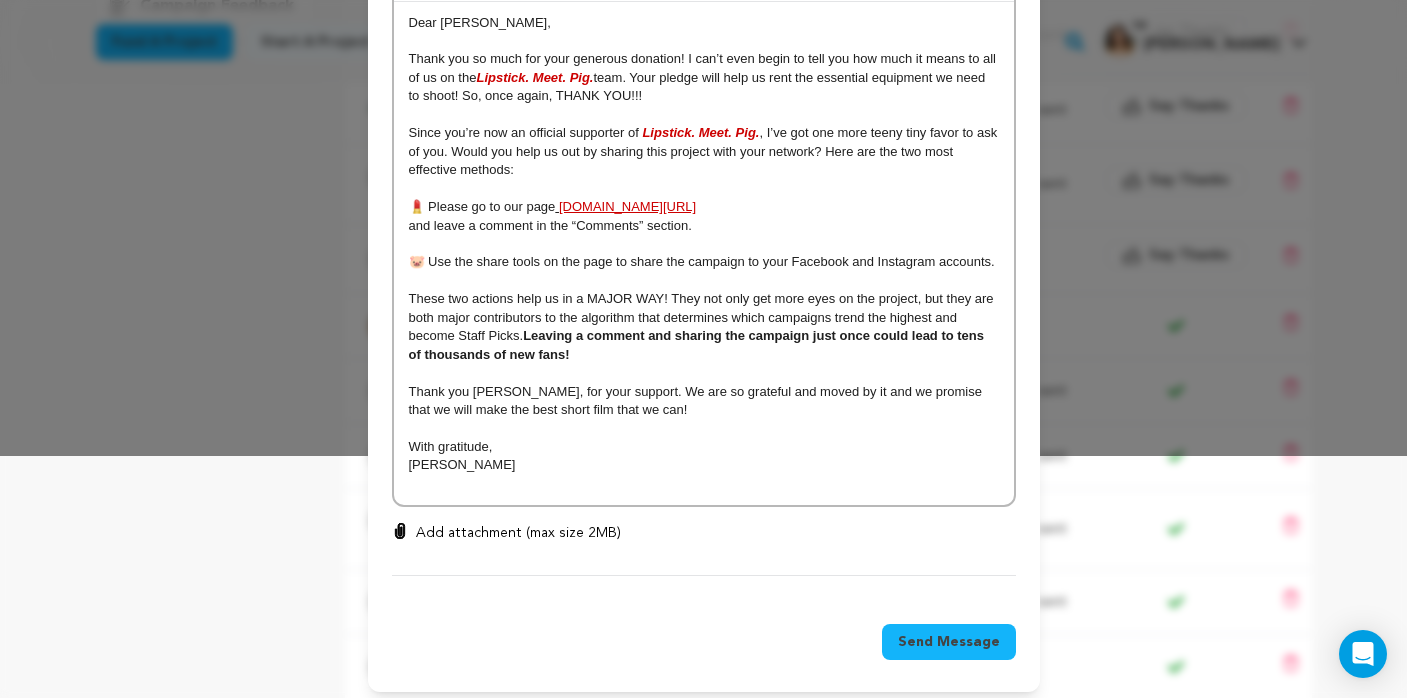 scroll, scrollTop: 242, scrollLeft: 0, axis: vertical 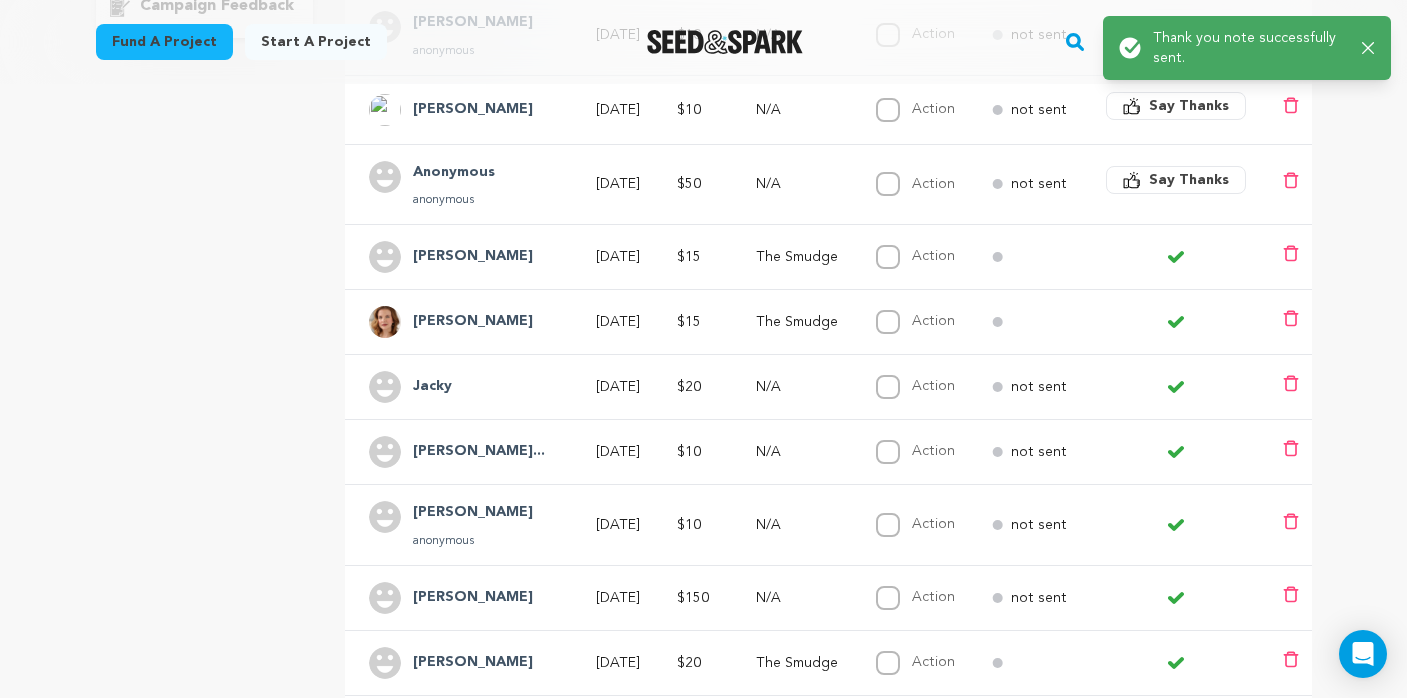 click on "Anonymous" at bounding box center [454, 173] 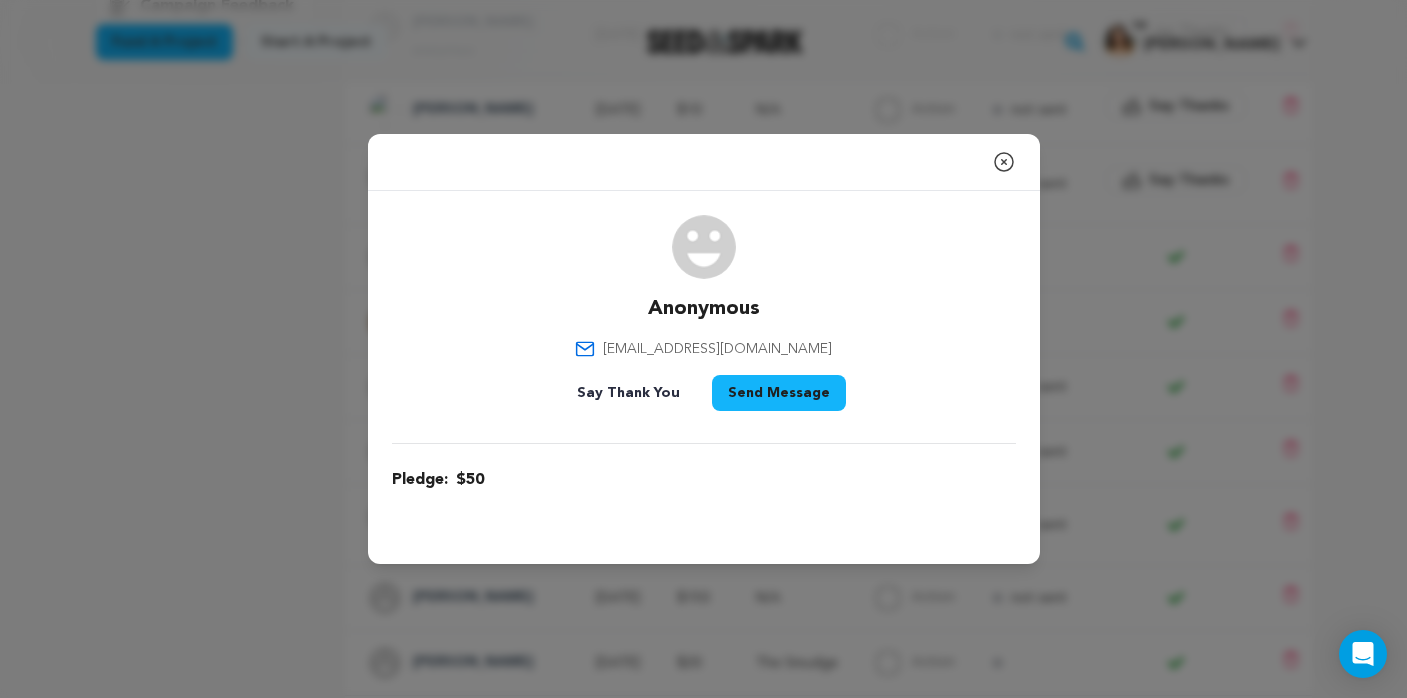 click 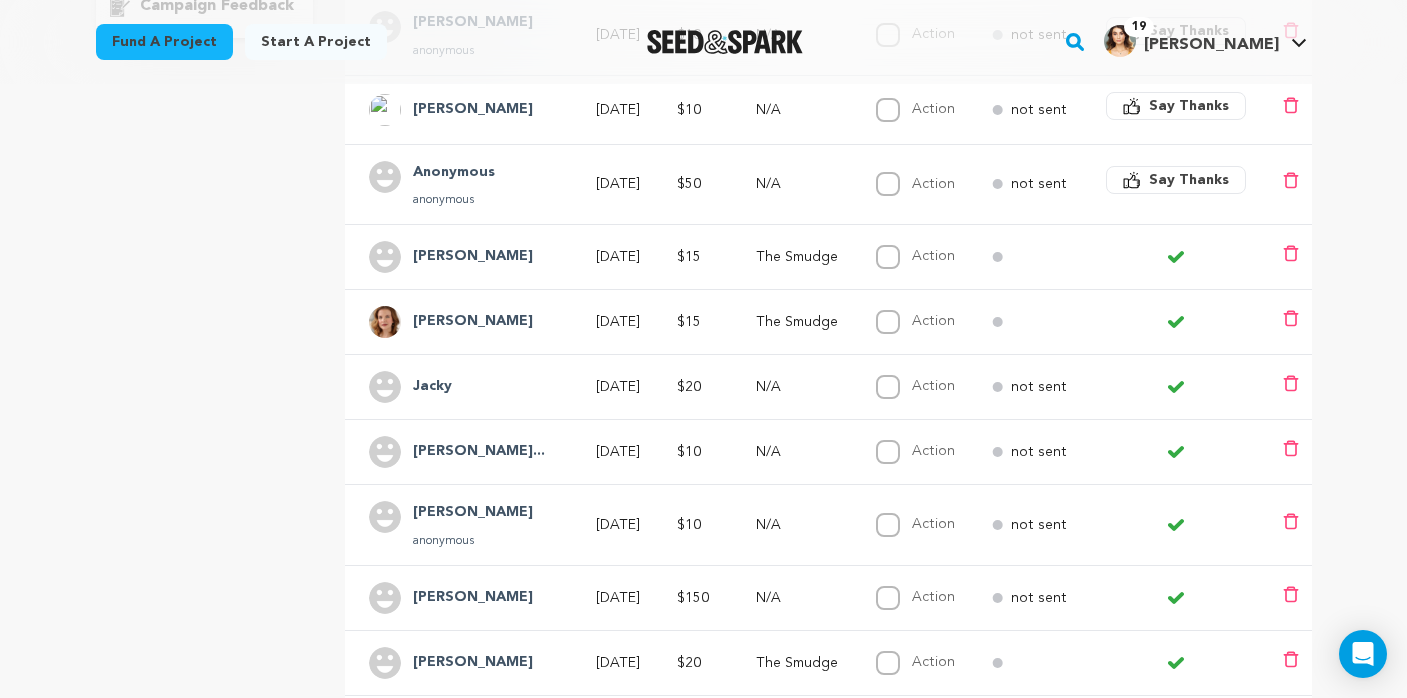 click on "Say Thanks" at bounding box center (1189, 180) 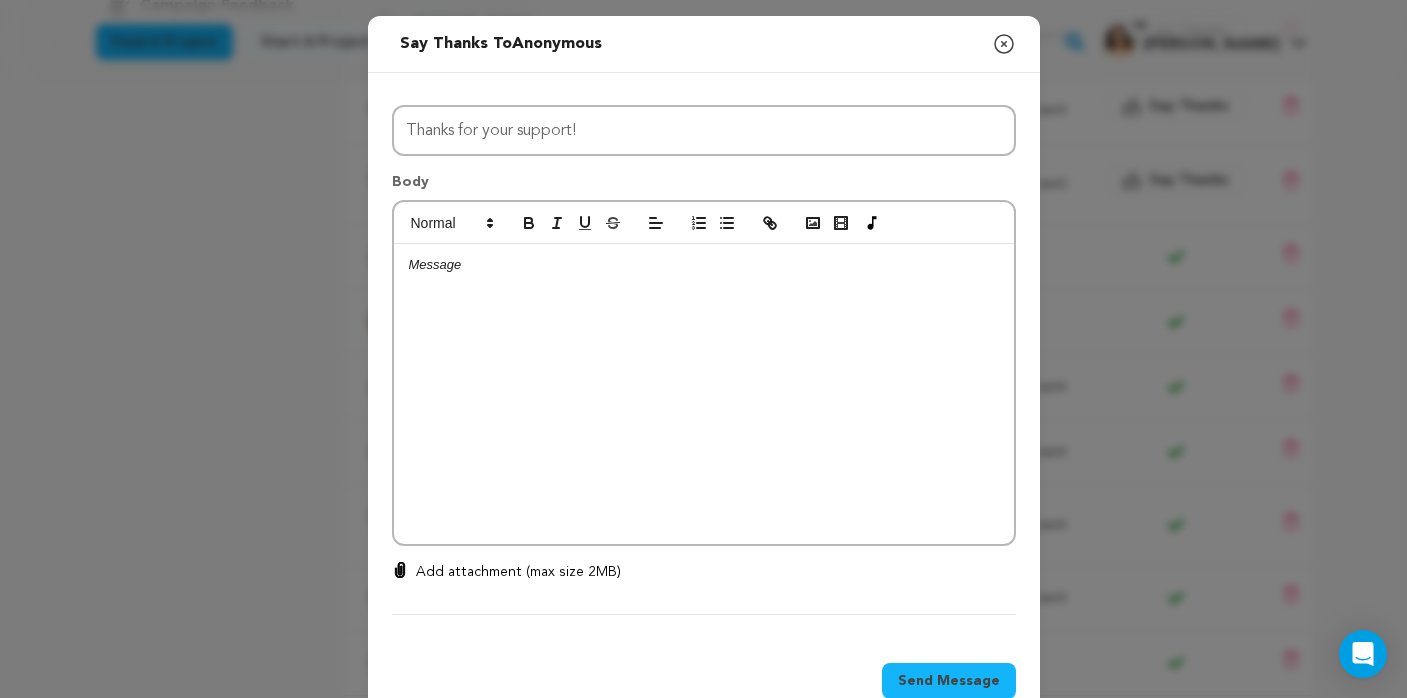 click at bounding box center [704, 394] 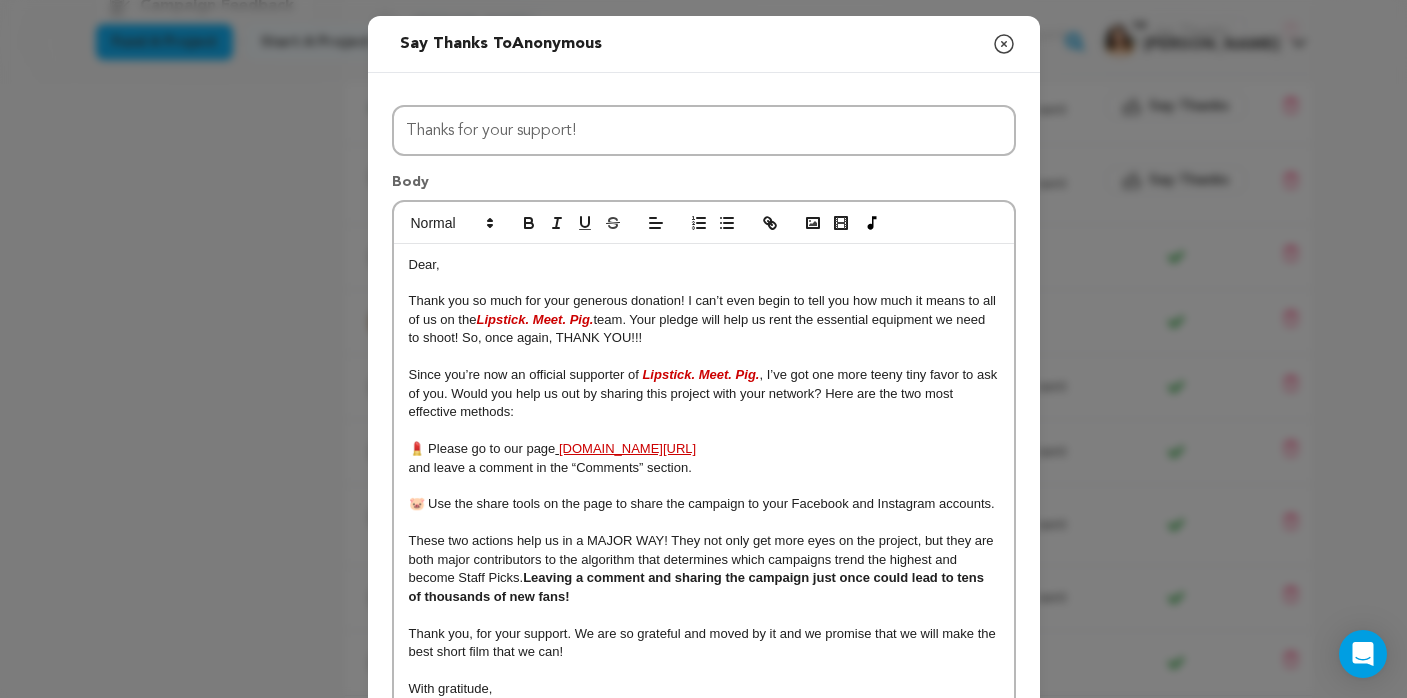 click on "Dear," at bounding box center (424, 264) 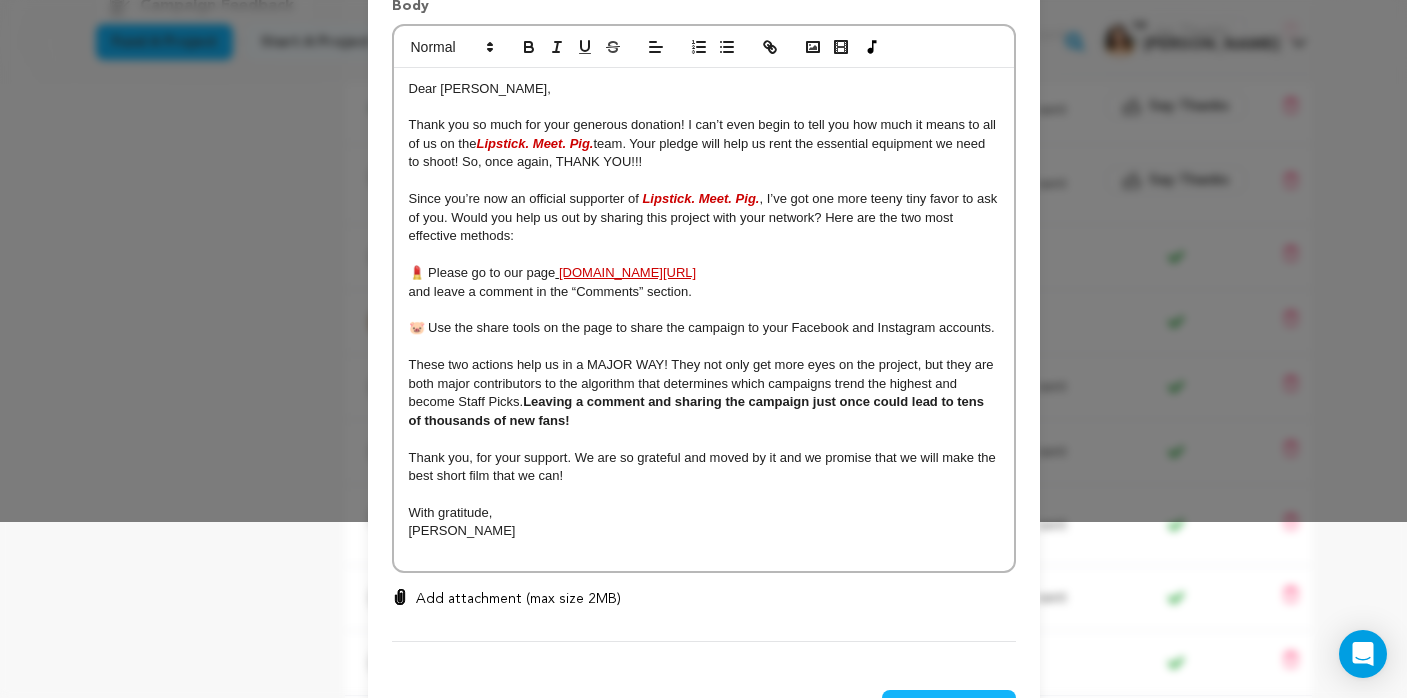 scroll, scrollTop: 178, scrollLeft: 0, axis: vertical 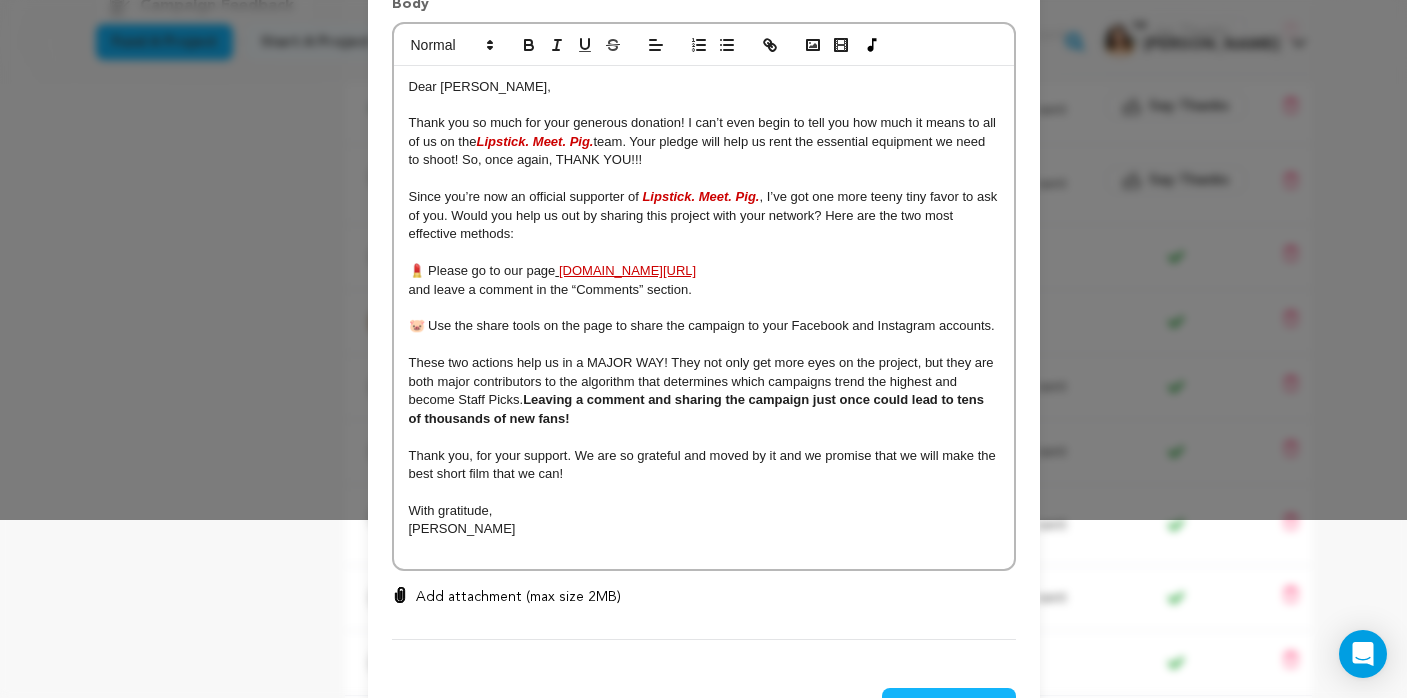 click on "Thank you, for your support. We are so grateful and moved by it and we promise that we will make the best short film that we can!" at bounding box center [704, 464] 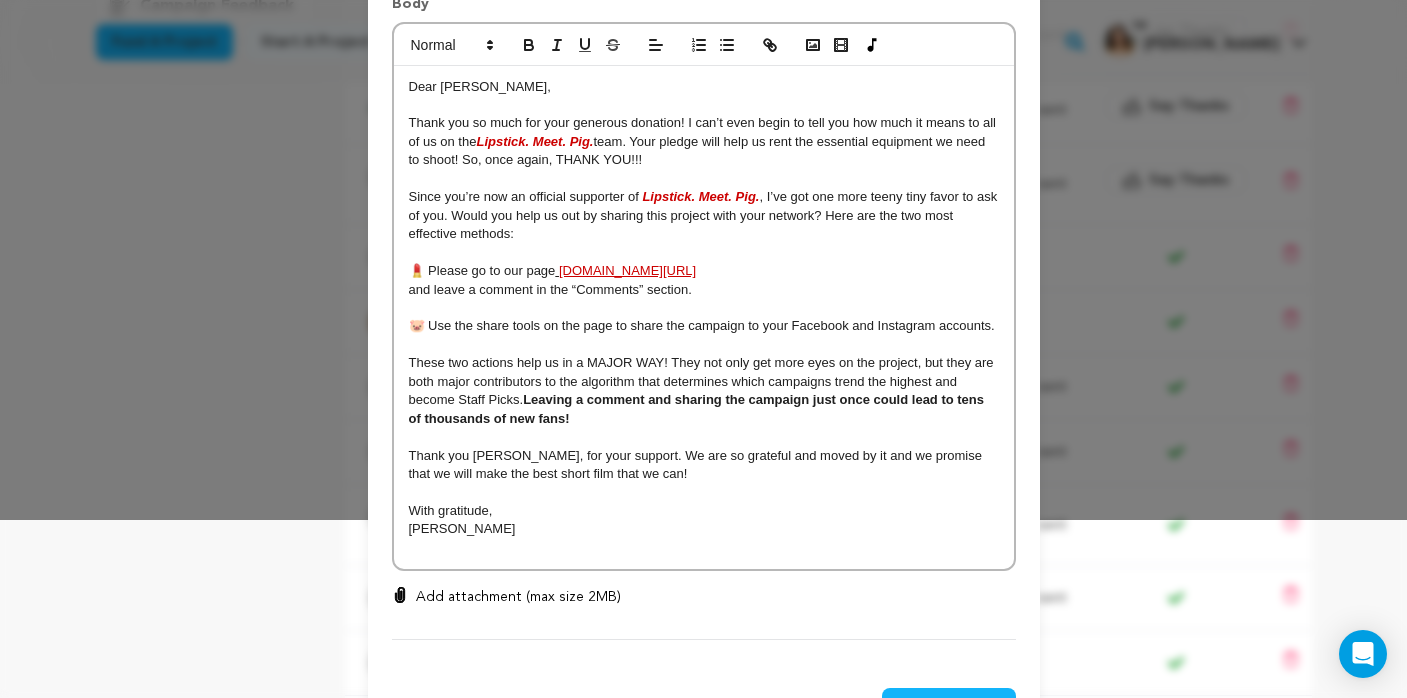 click at bounding box center [704, 493] 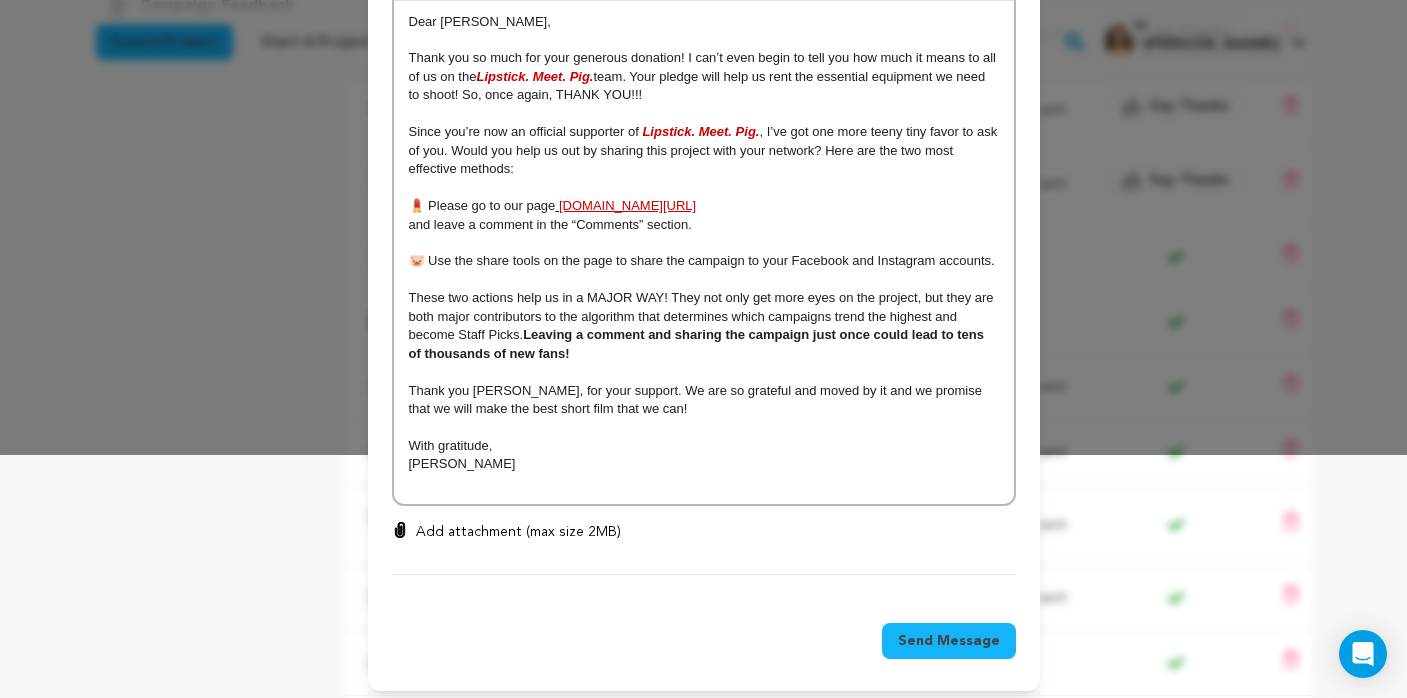scroll, scrollTop: 242, scrollLeft: 0, axis: vertical 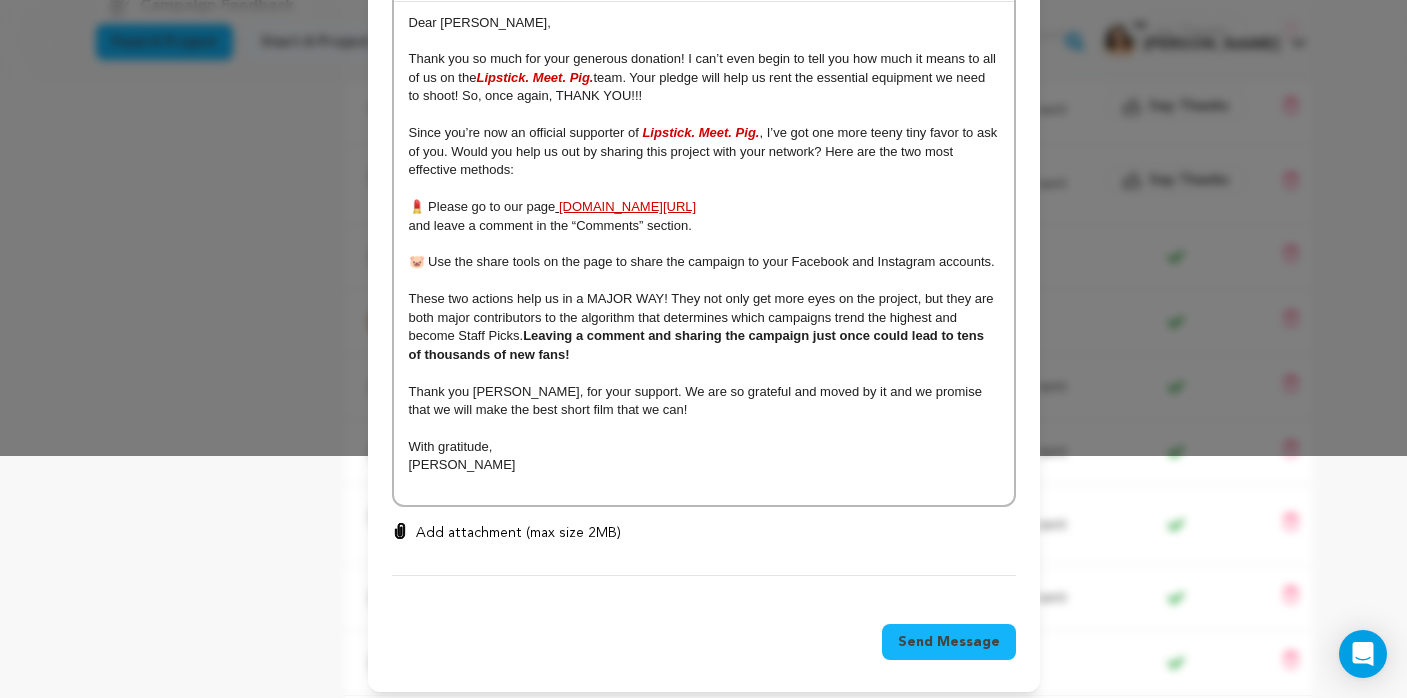 click on "Send Message" at bounding box center [949, 642] 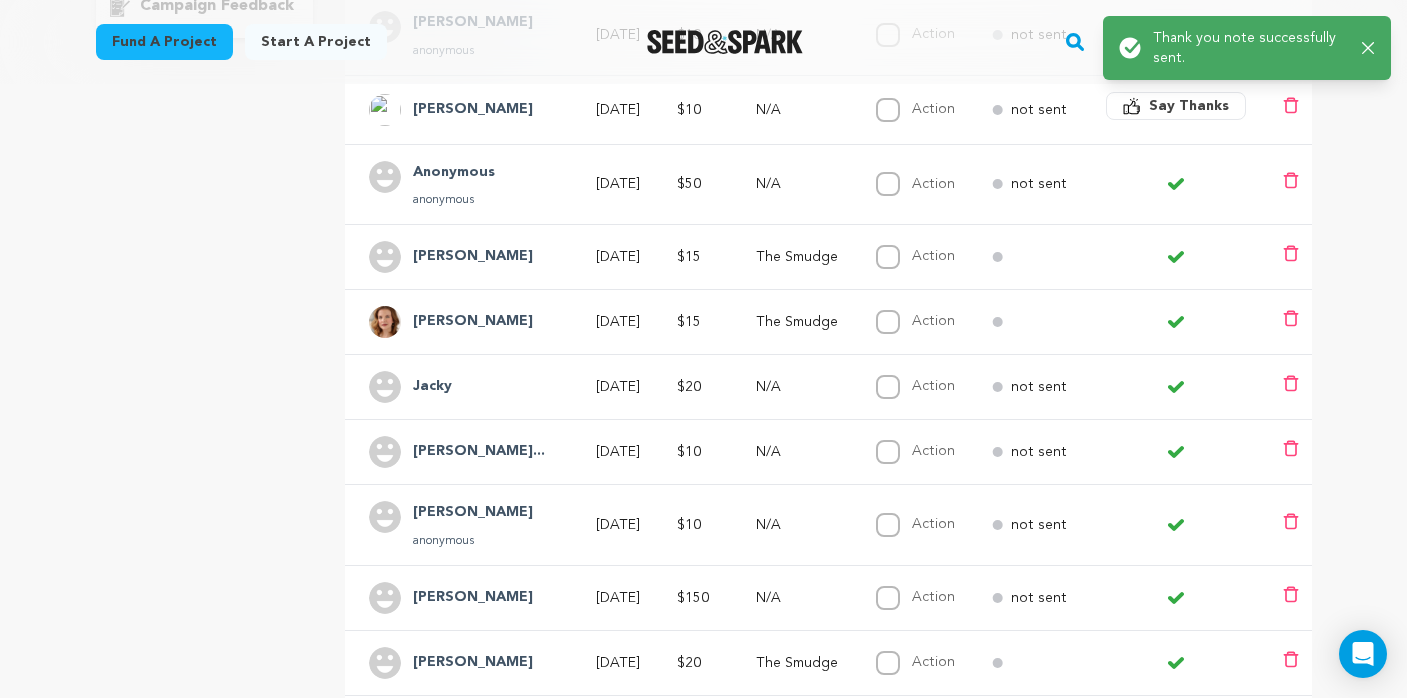 click on "Success:
Info:
Warning:
Error:
Thank you note successfully sent.
Close notification" at bounding box center (1247, 48) 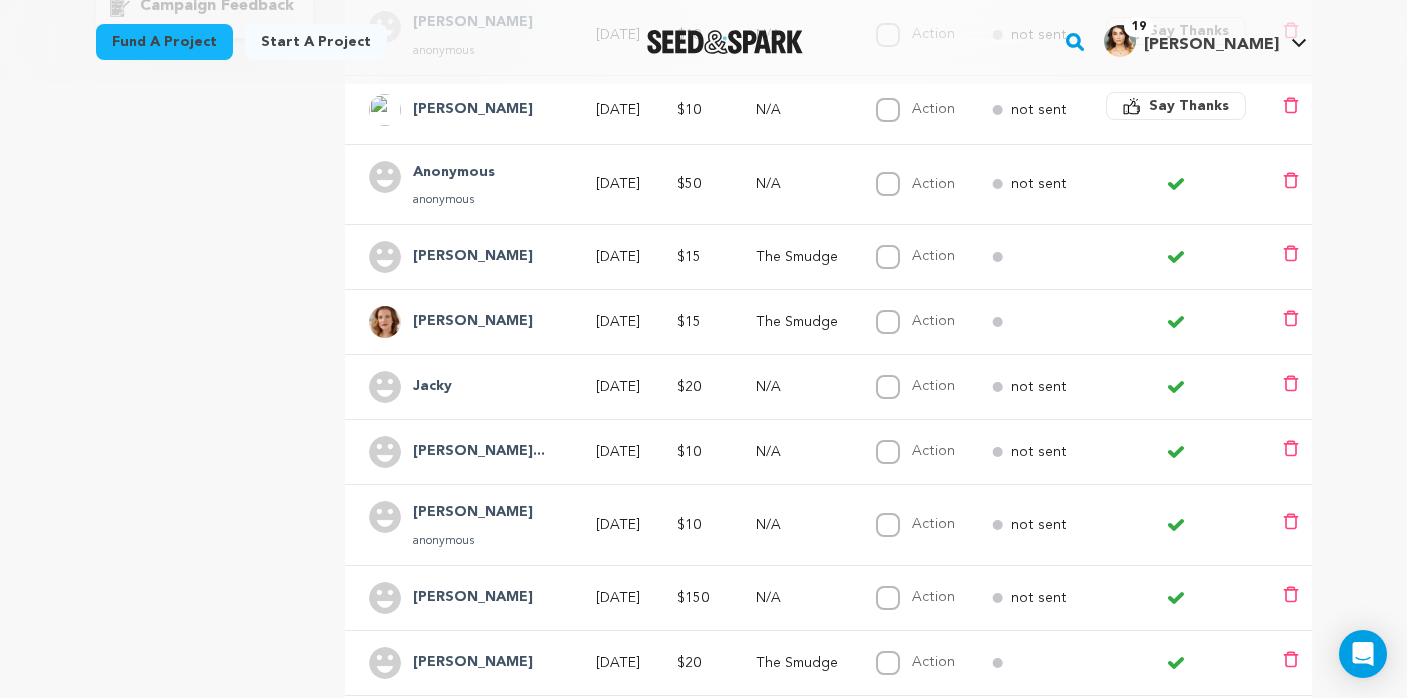 click on "[PERSON_NAME]" at bounding box center (473, 110) 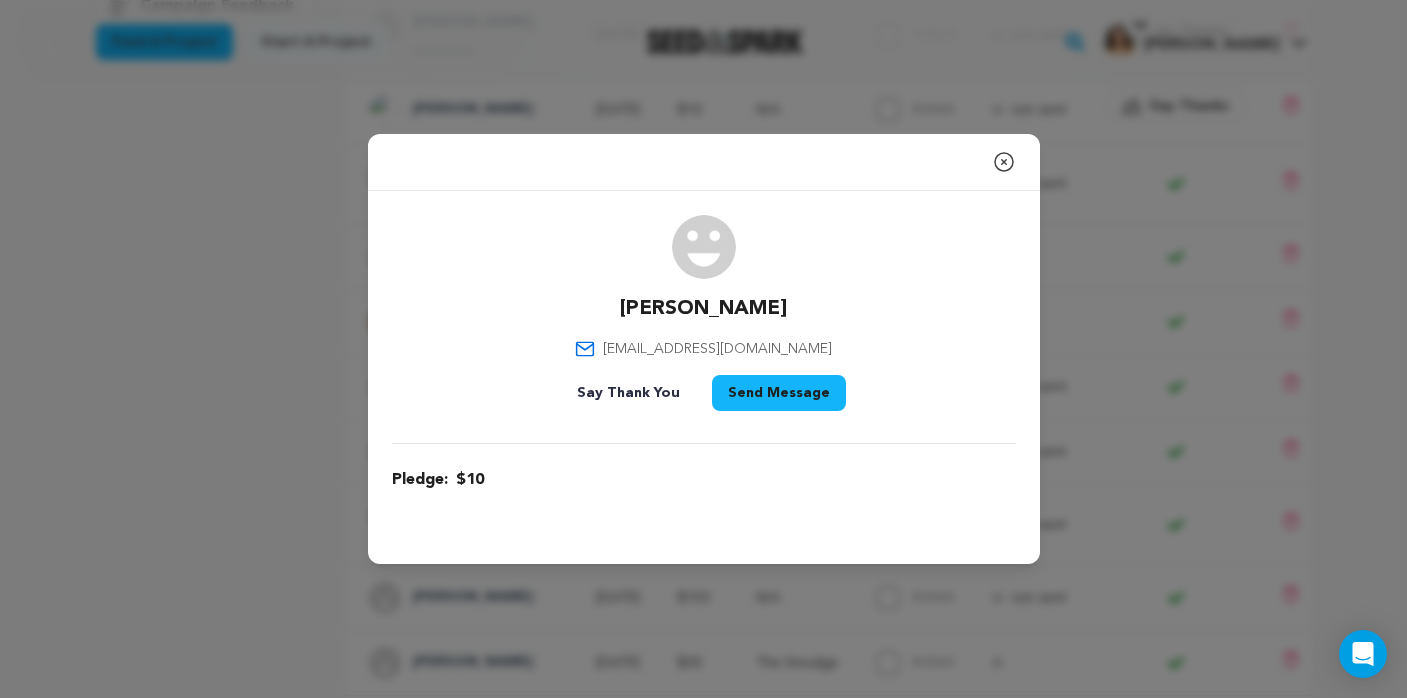 click 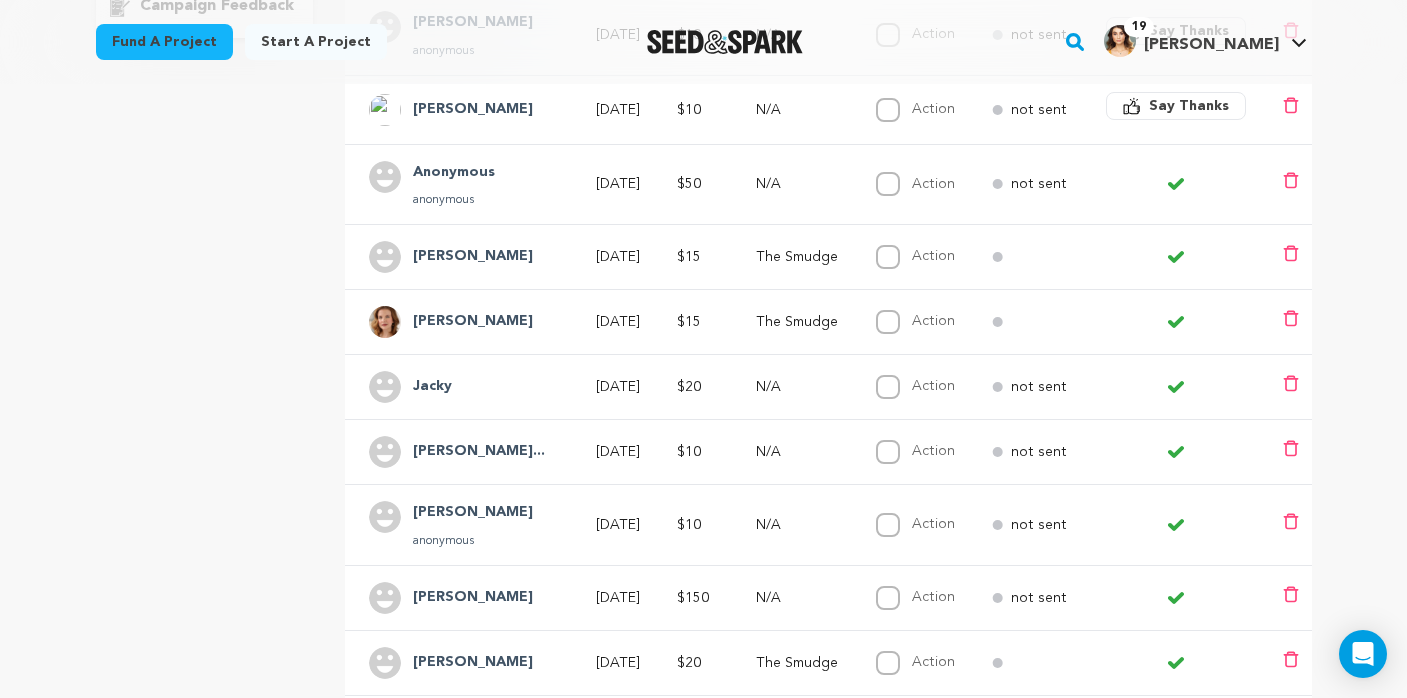 click on "Say Thanks" at bounding box center [1176, 106] 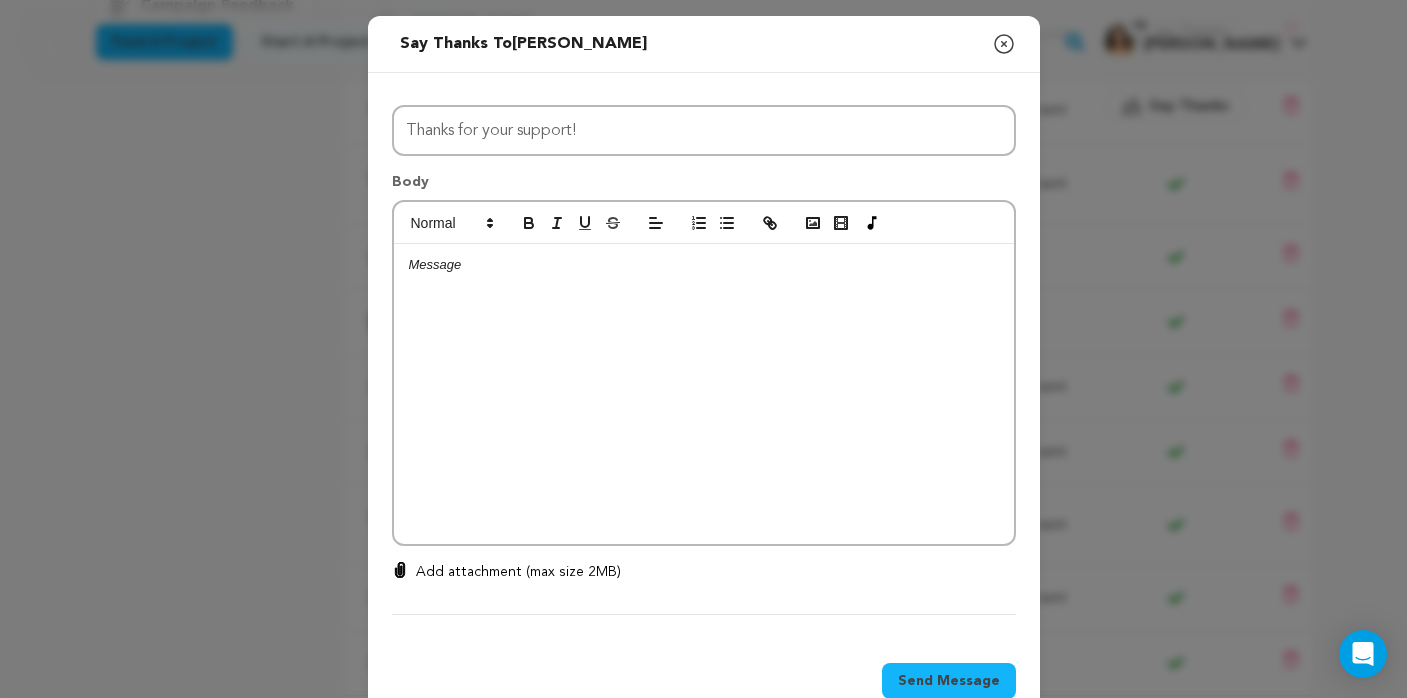click at bounding box center (704, 394) 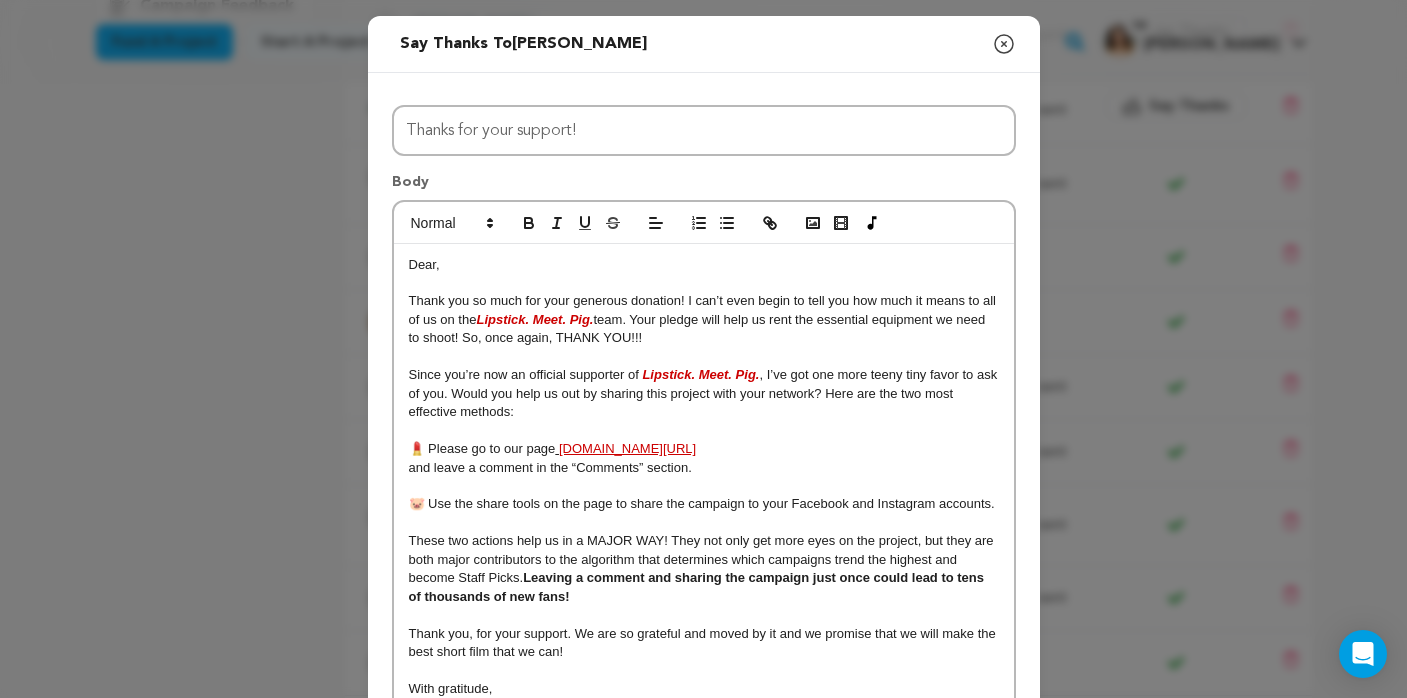click on "Dear," at bounding box center [424, 264] 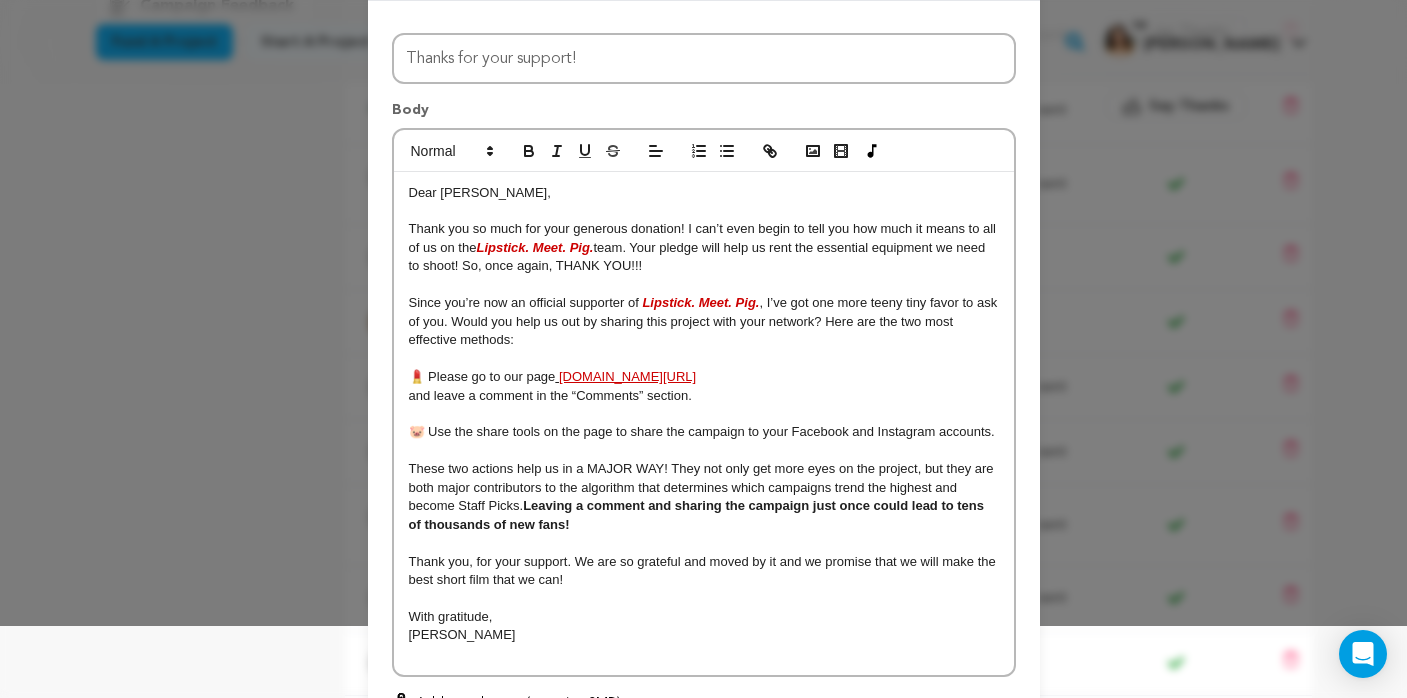 scroll, scrollTop: 80, scrollLeft: 0, axis: vertical 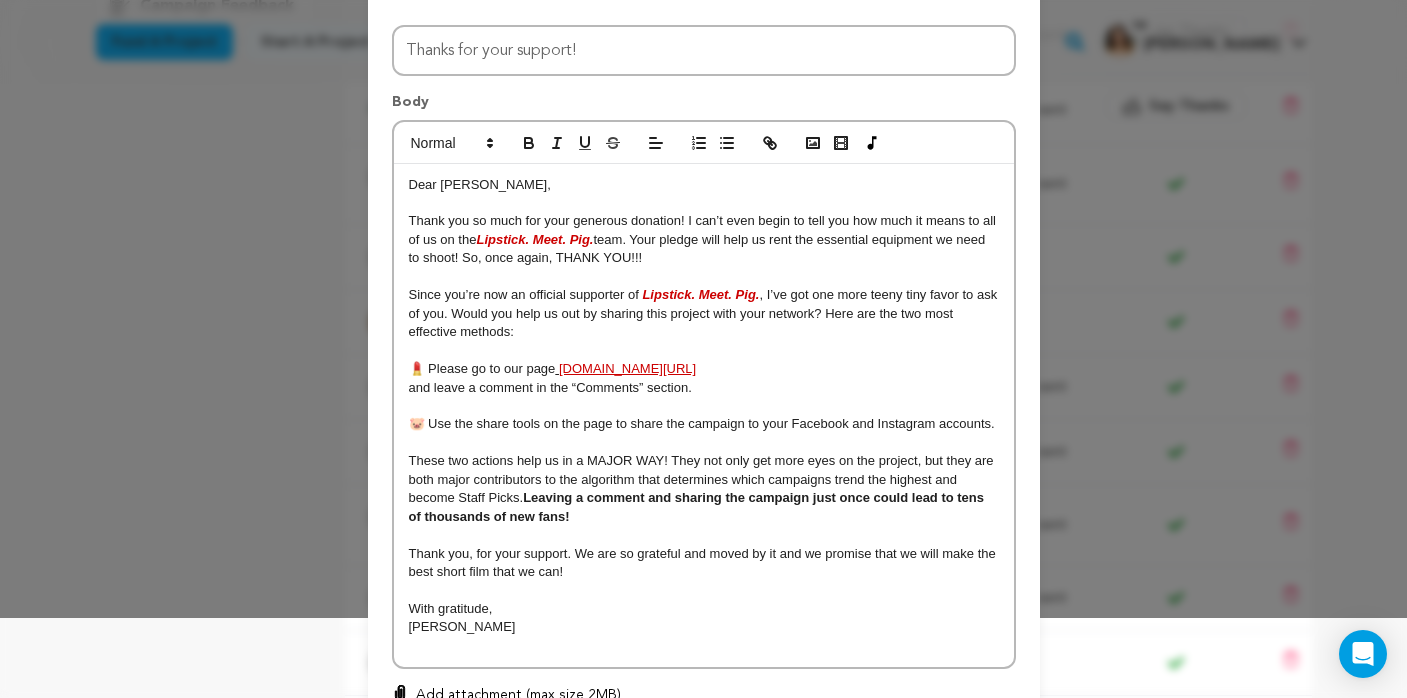 click on "Thank you, for your support. We are so grateful and moved by it and we promise that we will make the best short film that we can!" at bounding box center [704, 562] 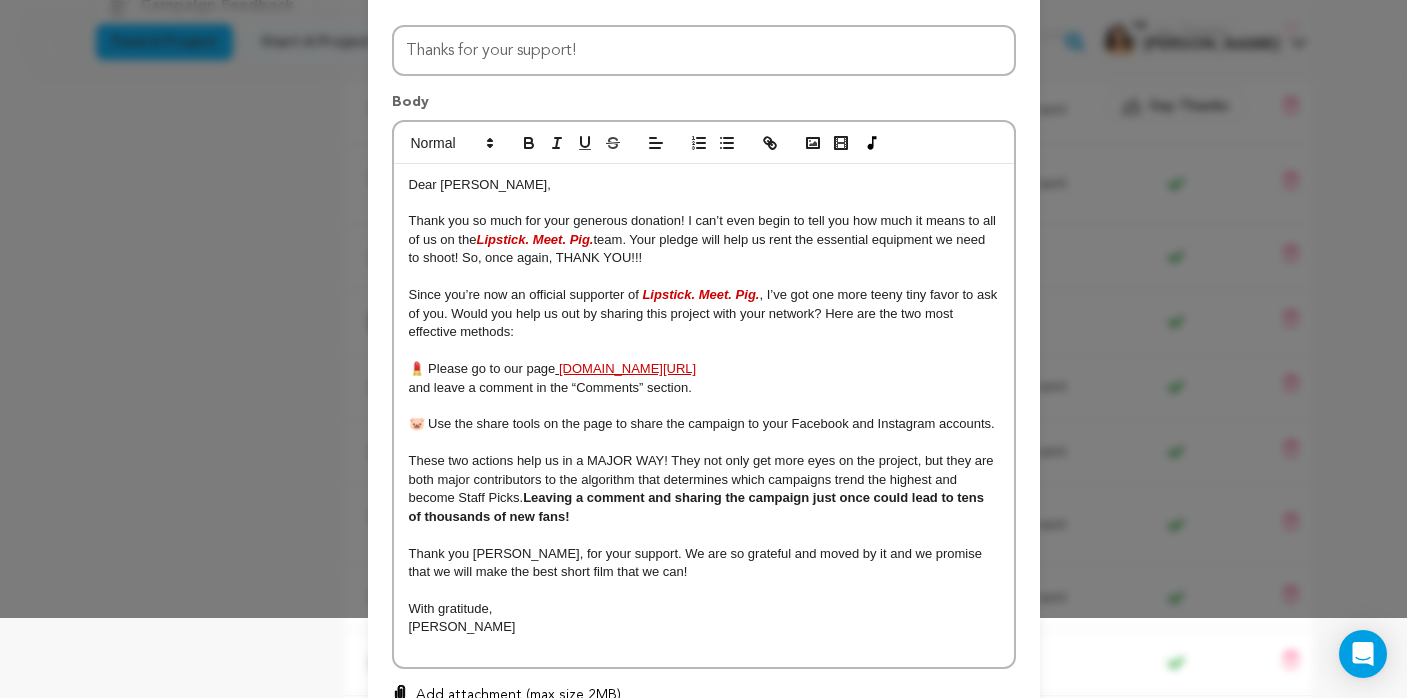 click at bounding box center [704, 591] 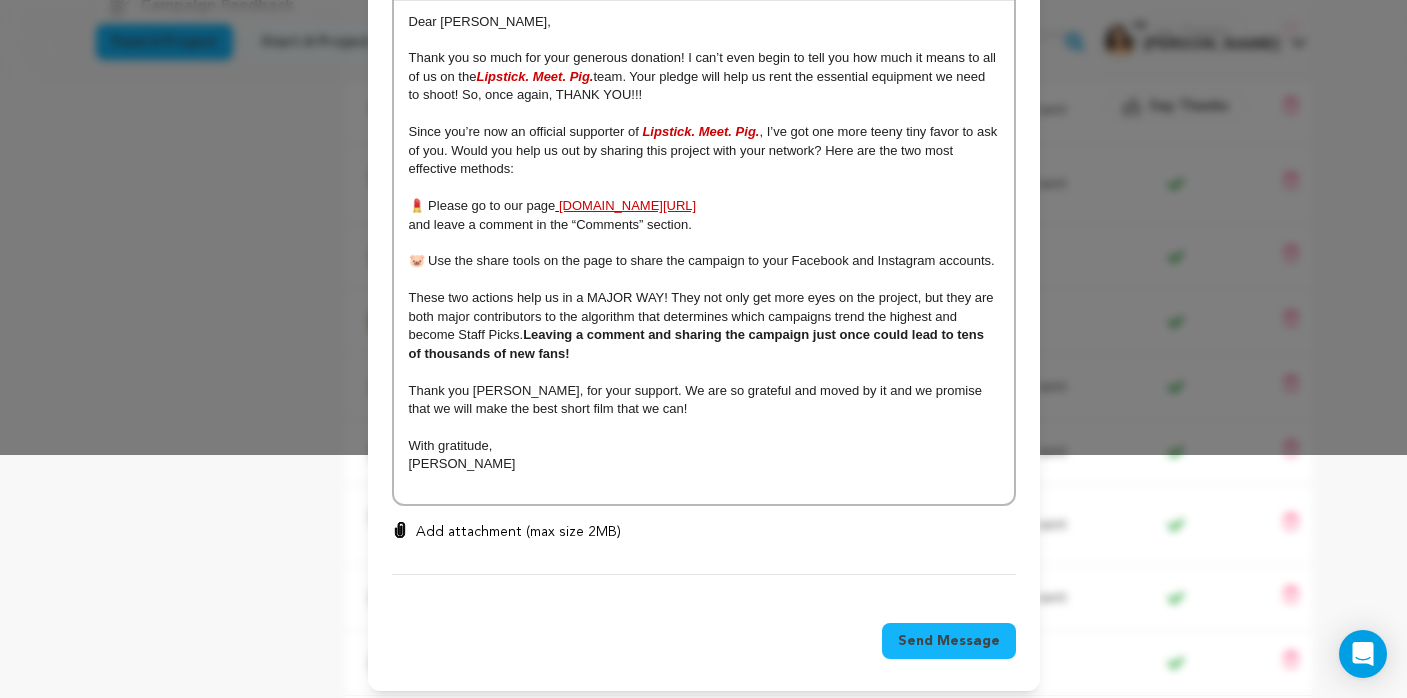 scroll, scrollTop: 242, scrollLeft: 0, axis: vertical 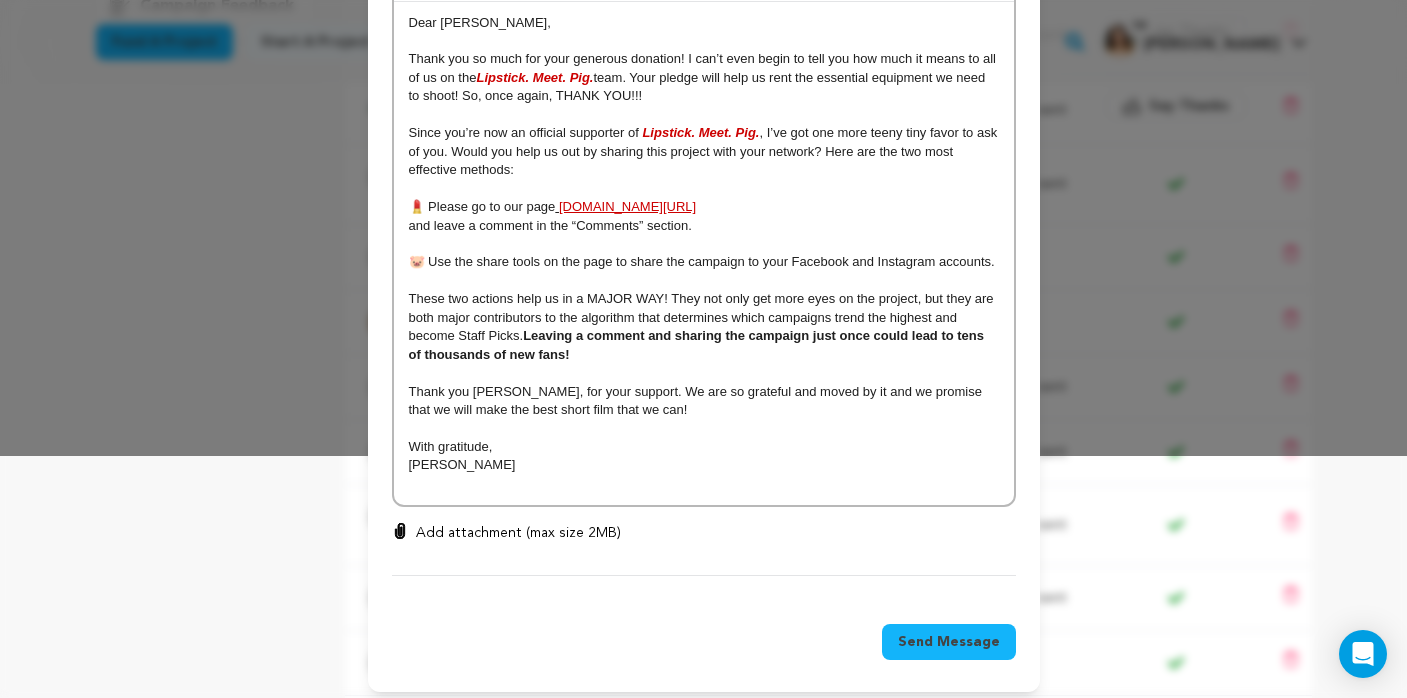 click on "Send Message" at bounding box center (949, 642) 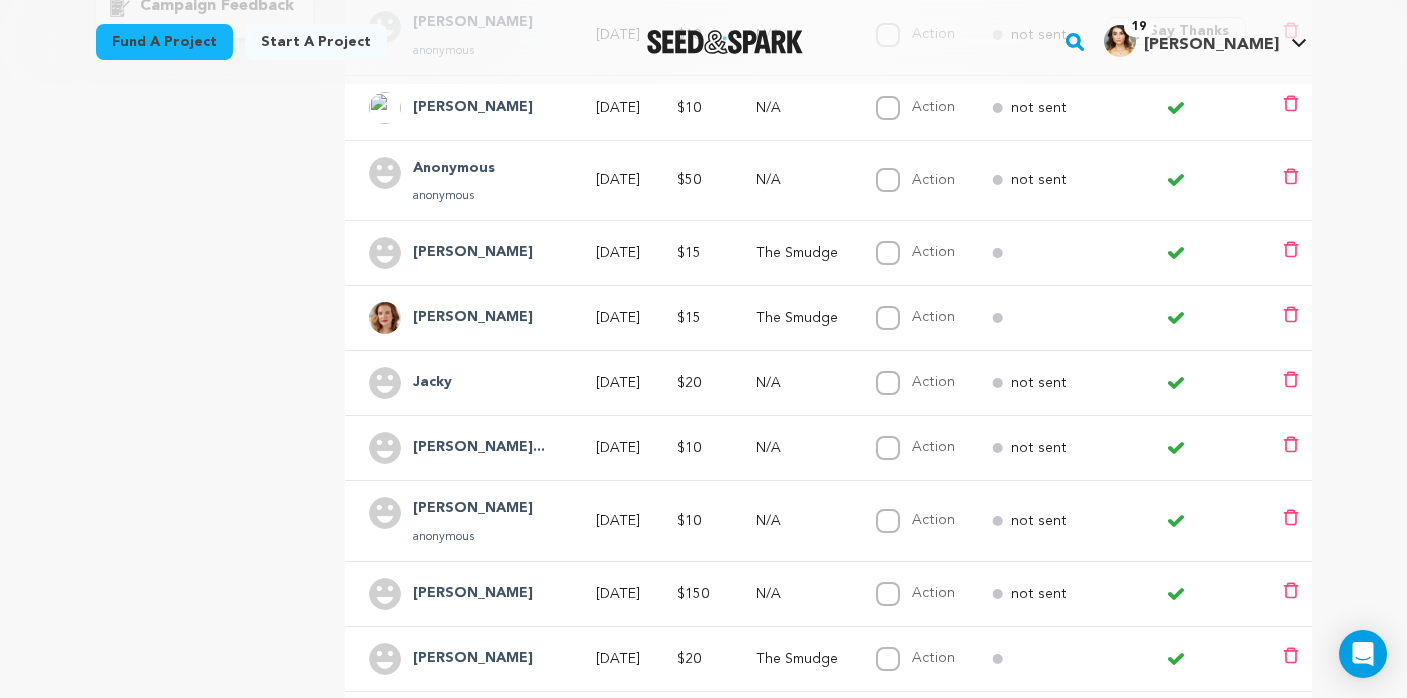 click 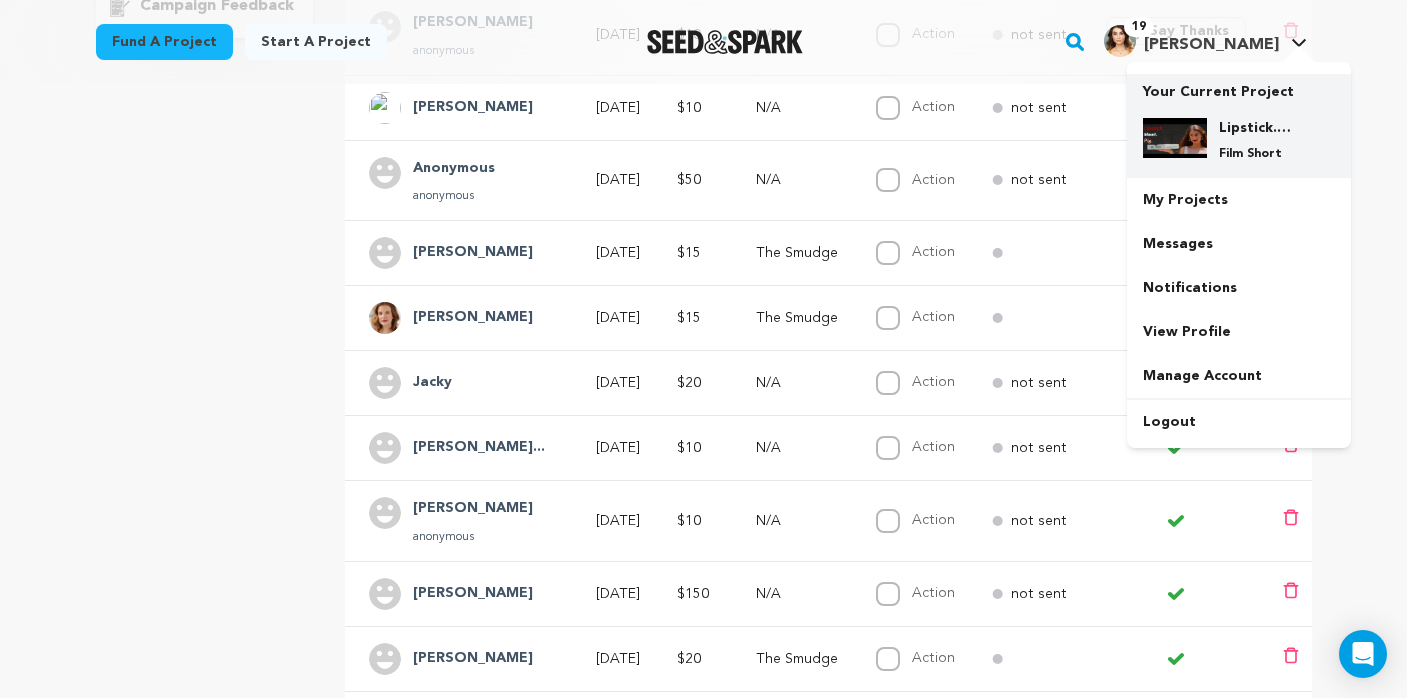 click on "Lipstick. Meet. Pig." at bounding box center [1255, 128] 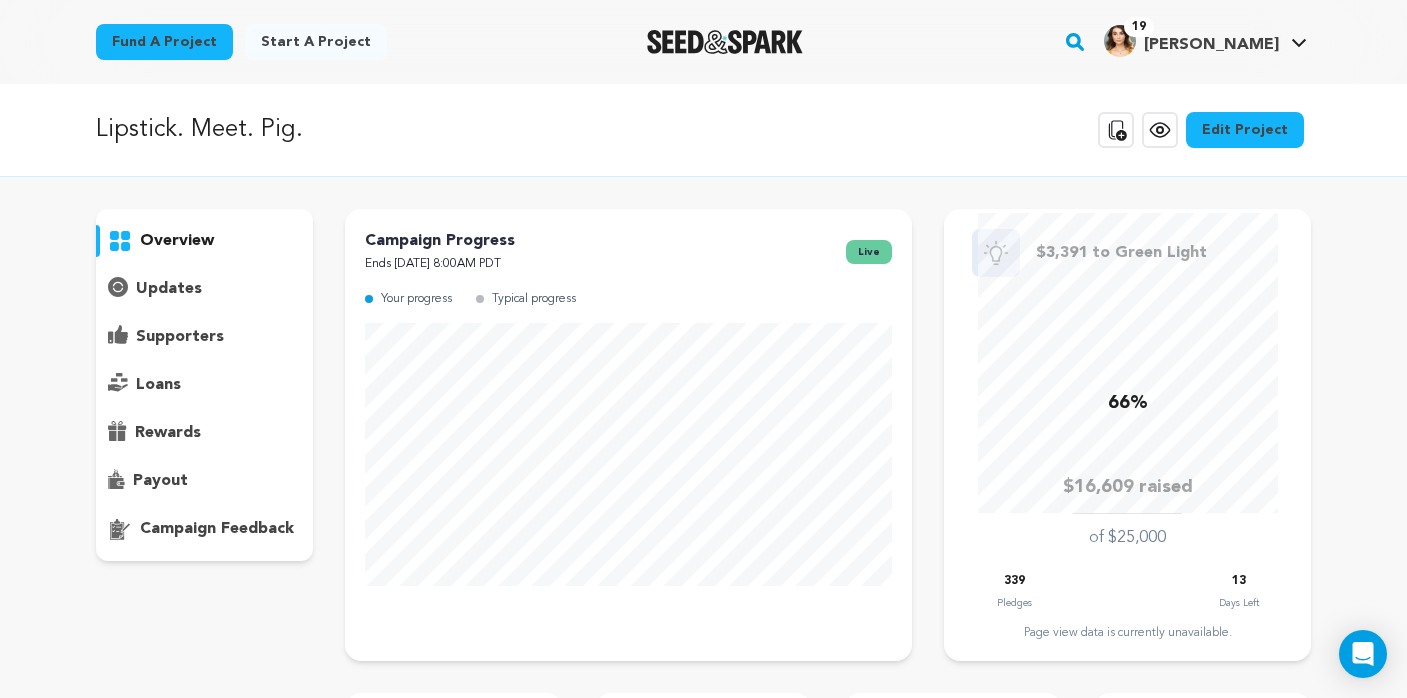 scroll, scrollTop: 0, scrollLeft: 0, axis: both 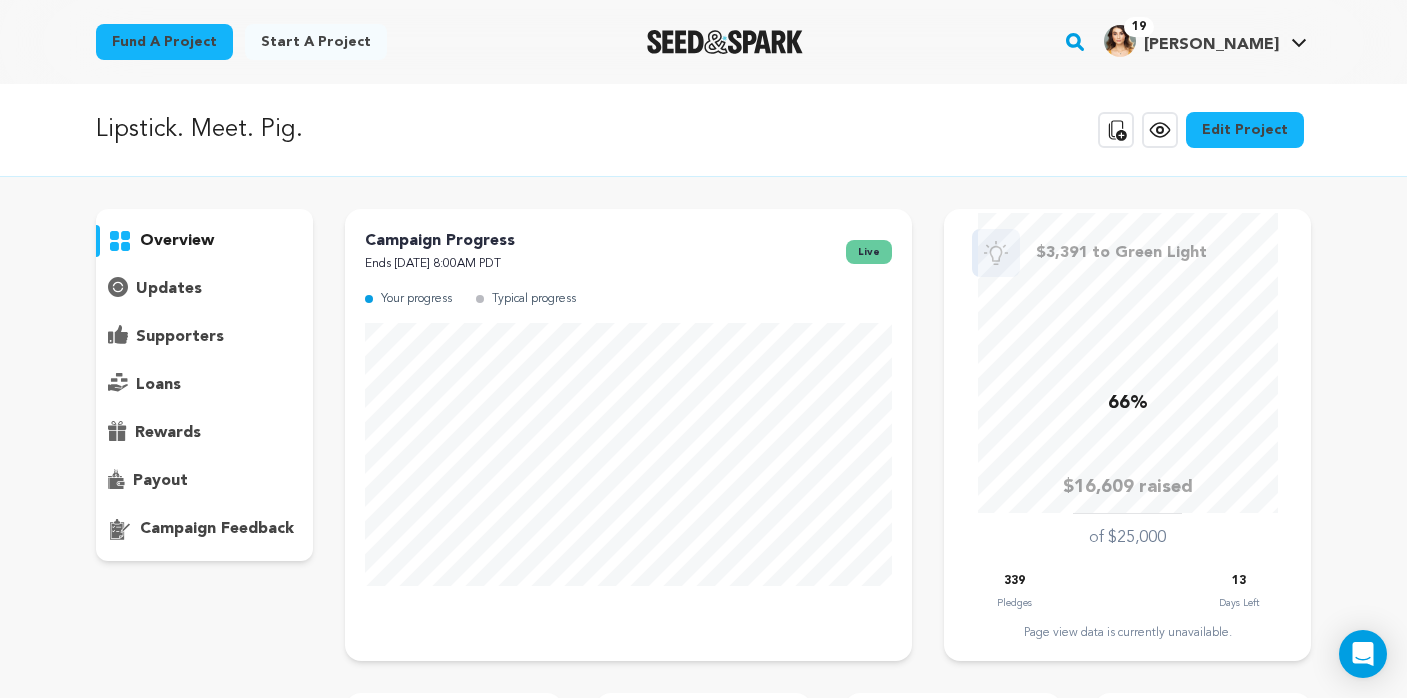 click on "supporters" at bounding box center [180, 337] 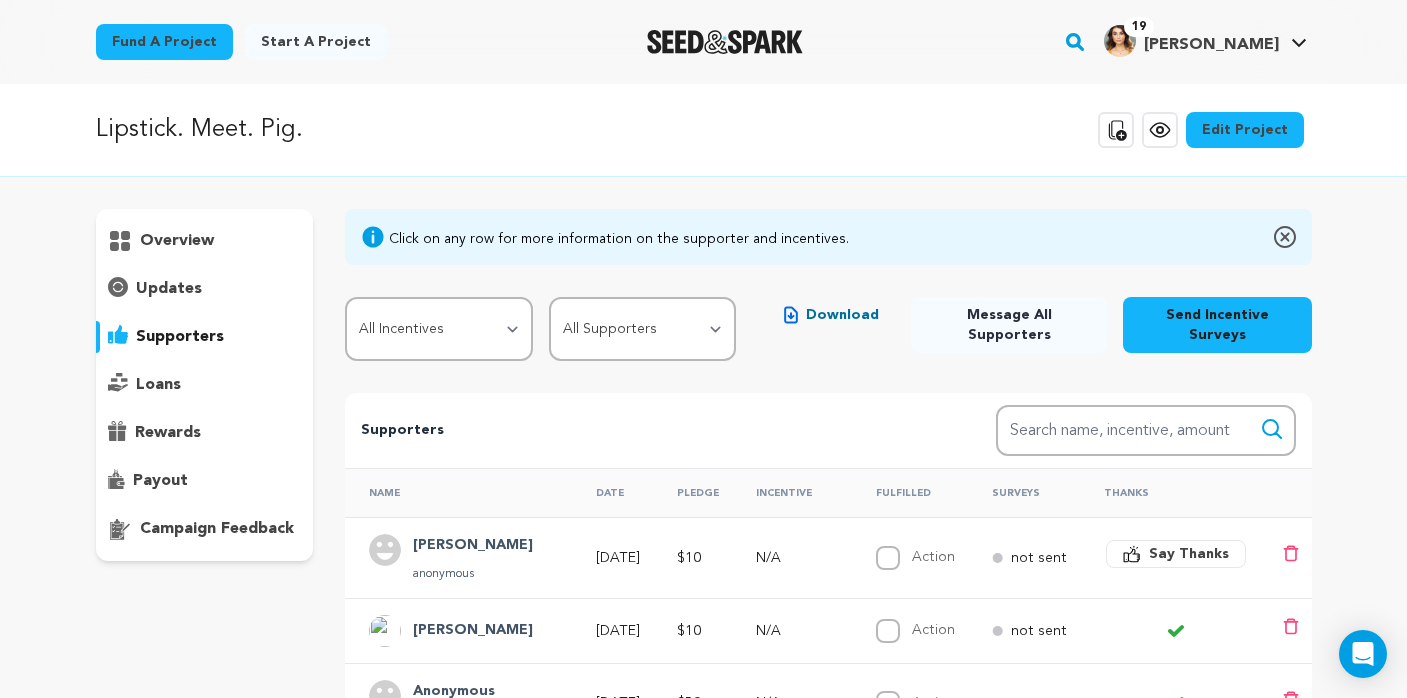 click on "Say Thanks" at bounding box center (1189, 554) 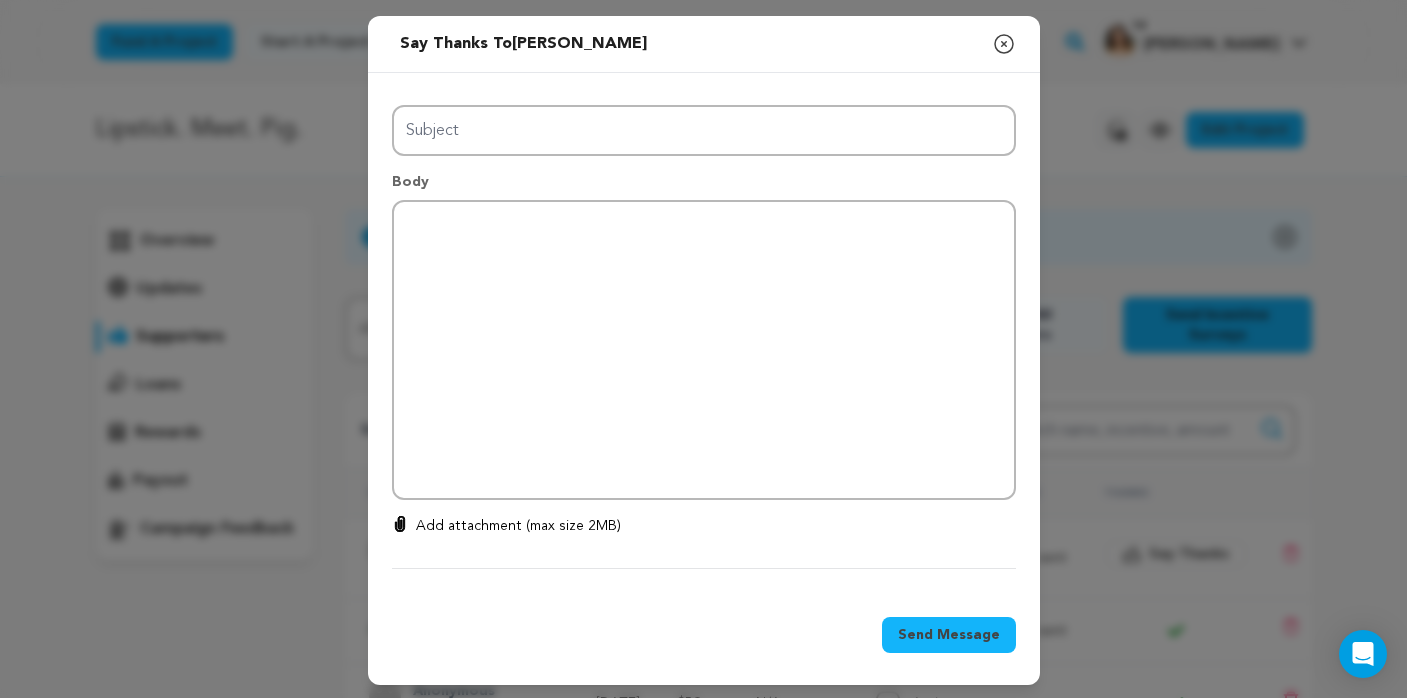 type on "Thanks for your support!" 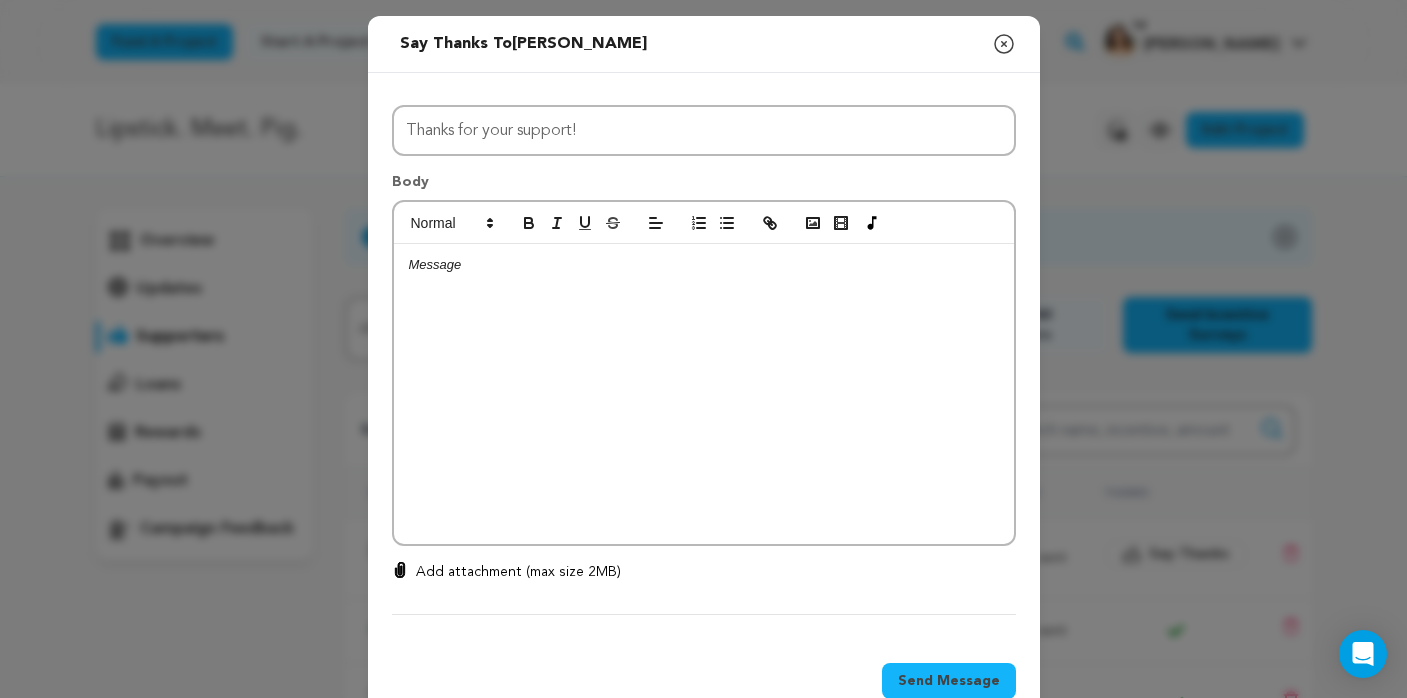 click at bounding box center [704, 394] 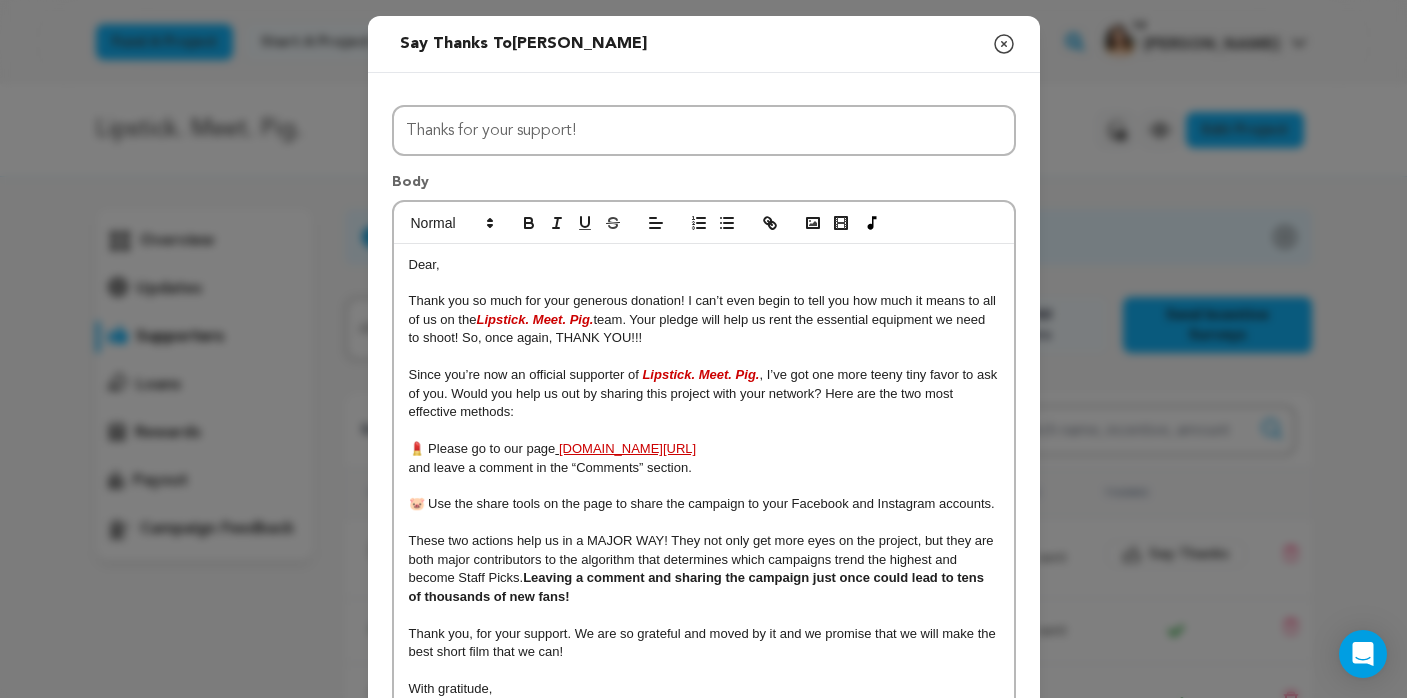 click on "Dear," at bounding box center [424, 264] 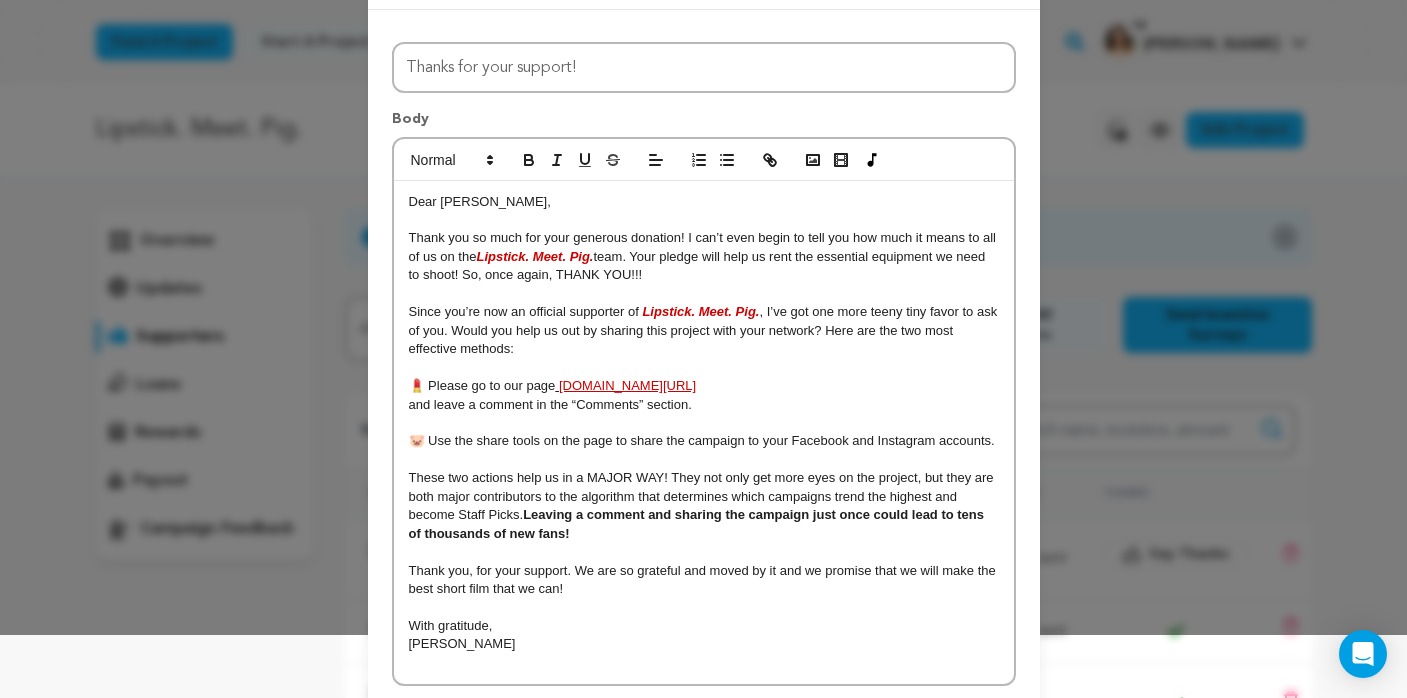 scroll, scrollTop: 108, scrollLeft: 0, axis: vertical 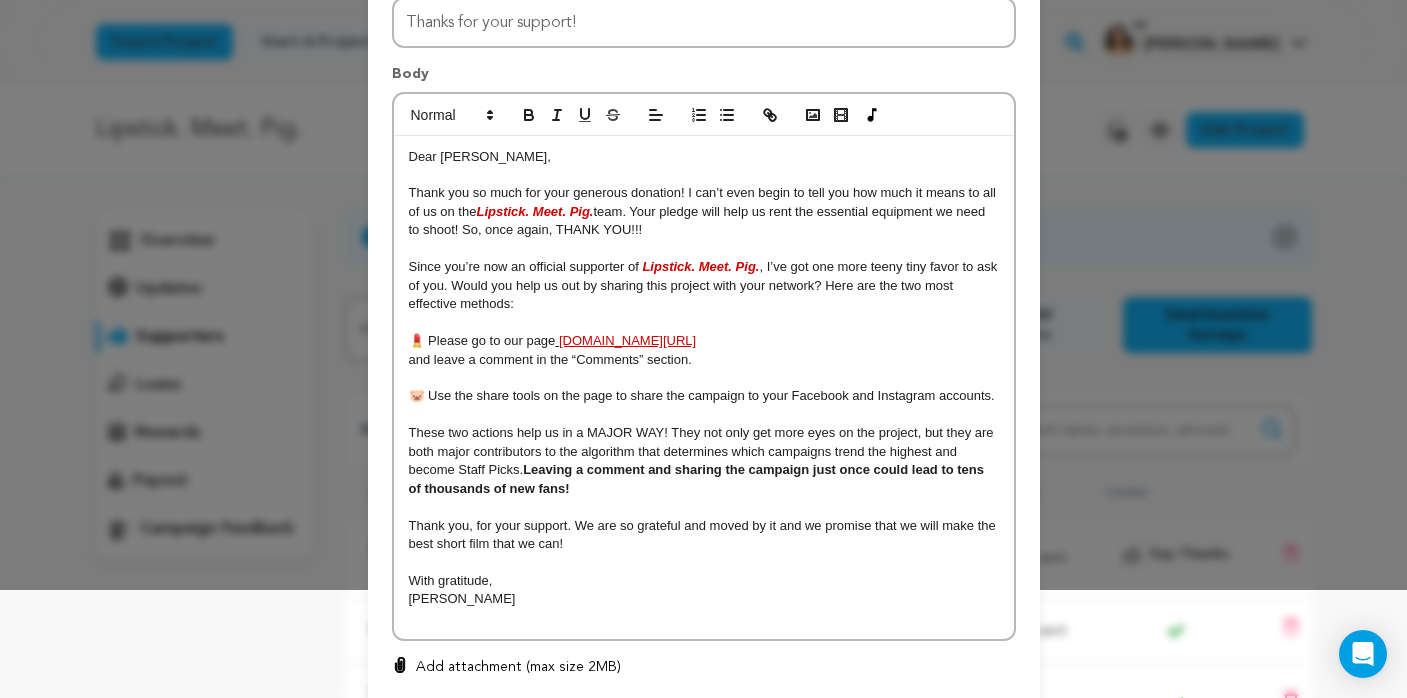 click on "Thank you, for your support. We are so grateful and moved by it and we promise that we will make the best short film that we can!" at bounding box center (704, 534) 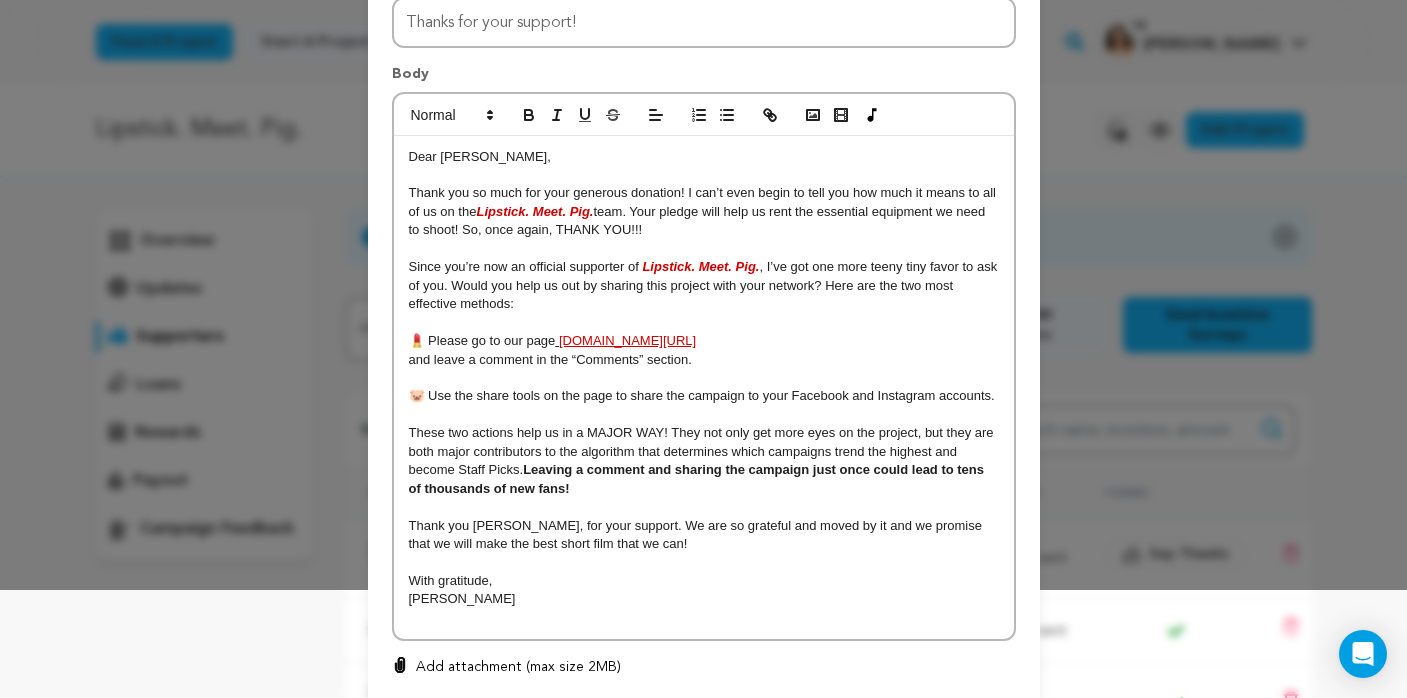 click on "[PERSON_NAME]" at bounding box center [704, 599] 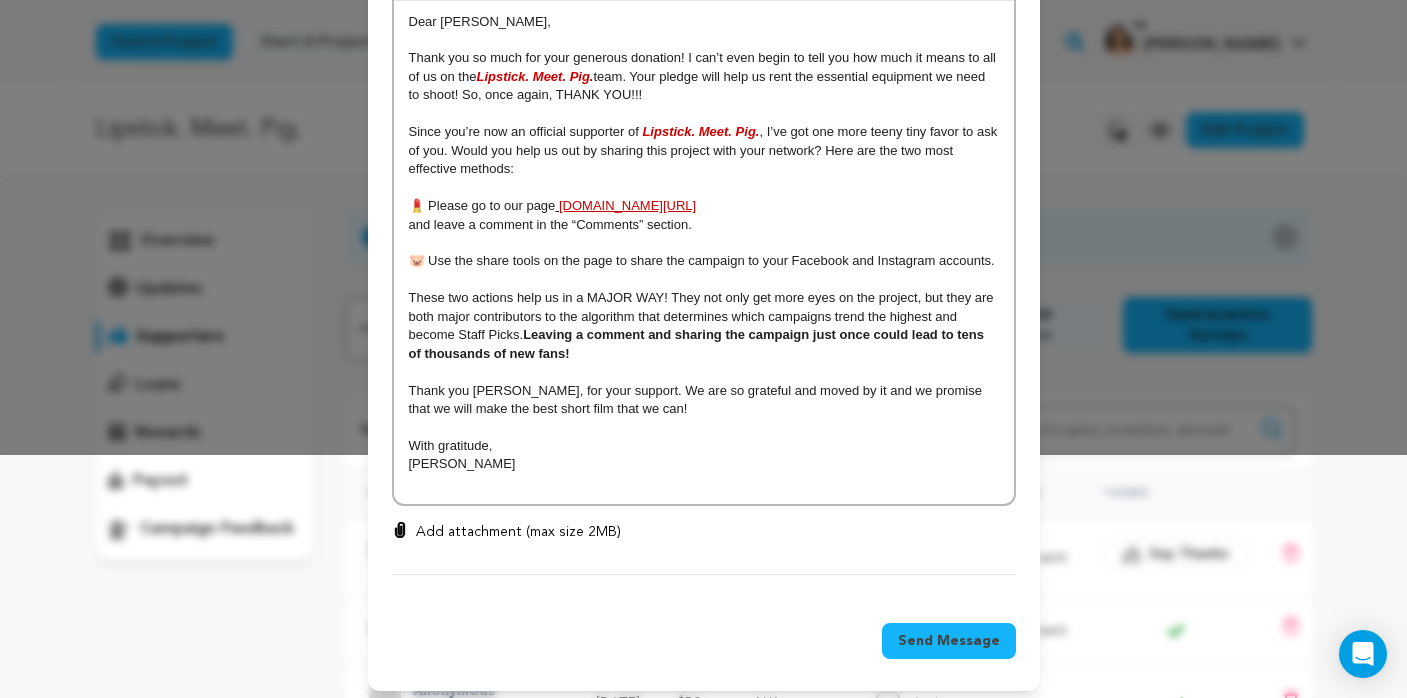 scroll, scrollTop: 242, scrollLeft: 0, axis: vertical 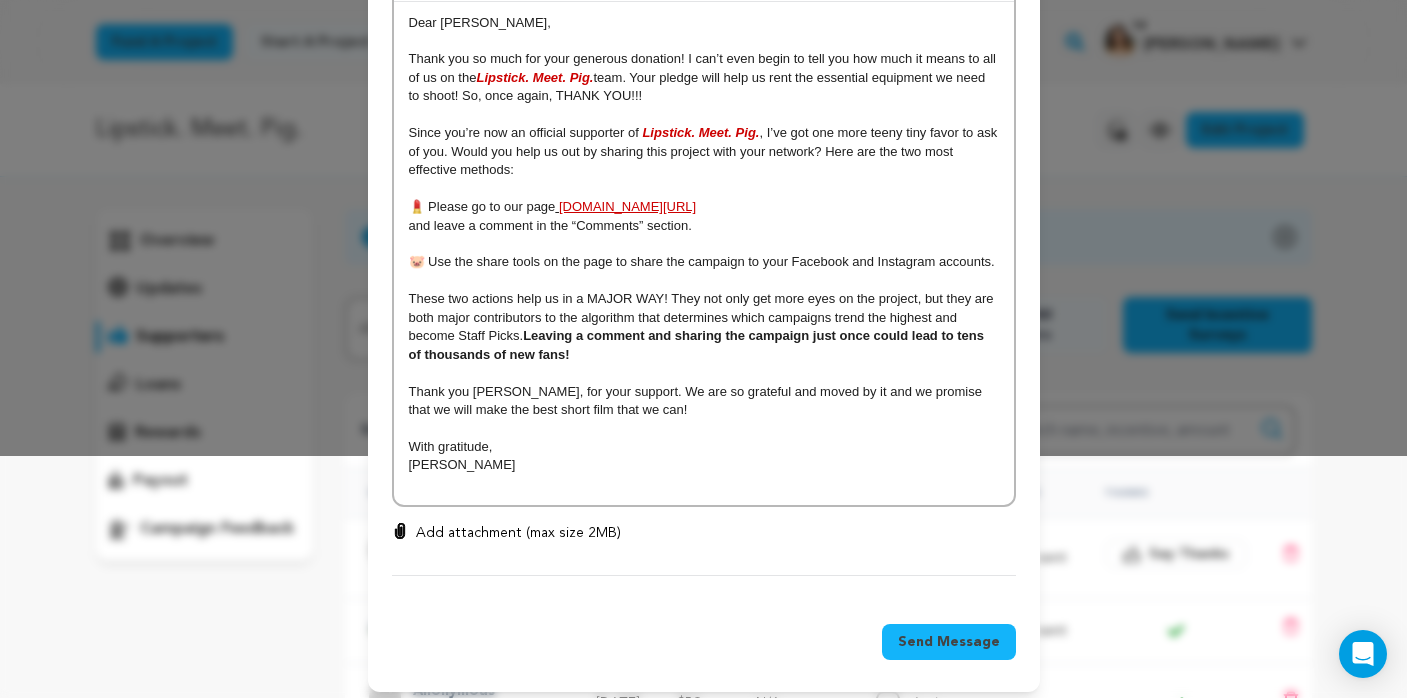 click on "Send Message" 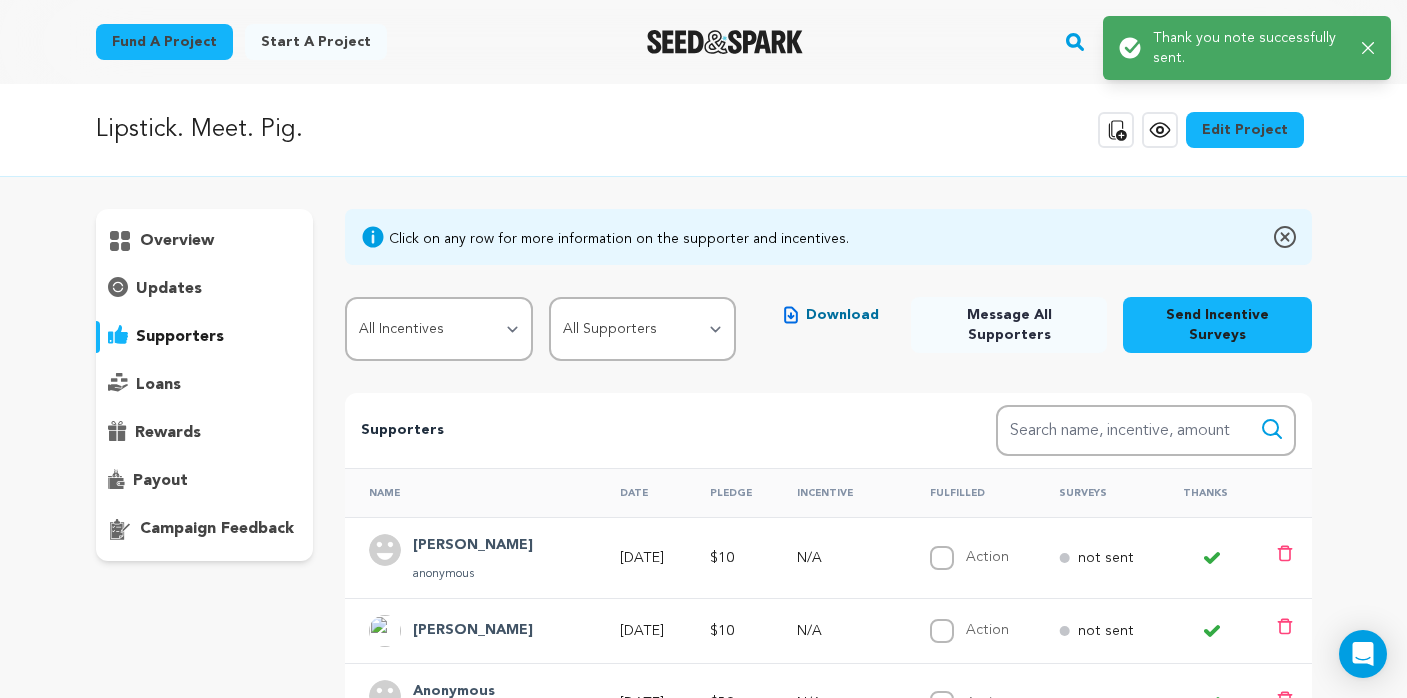 click on "[PERSON_NAME]" 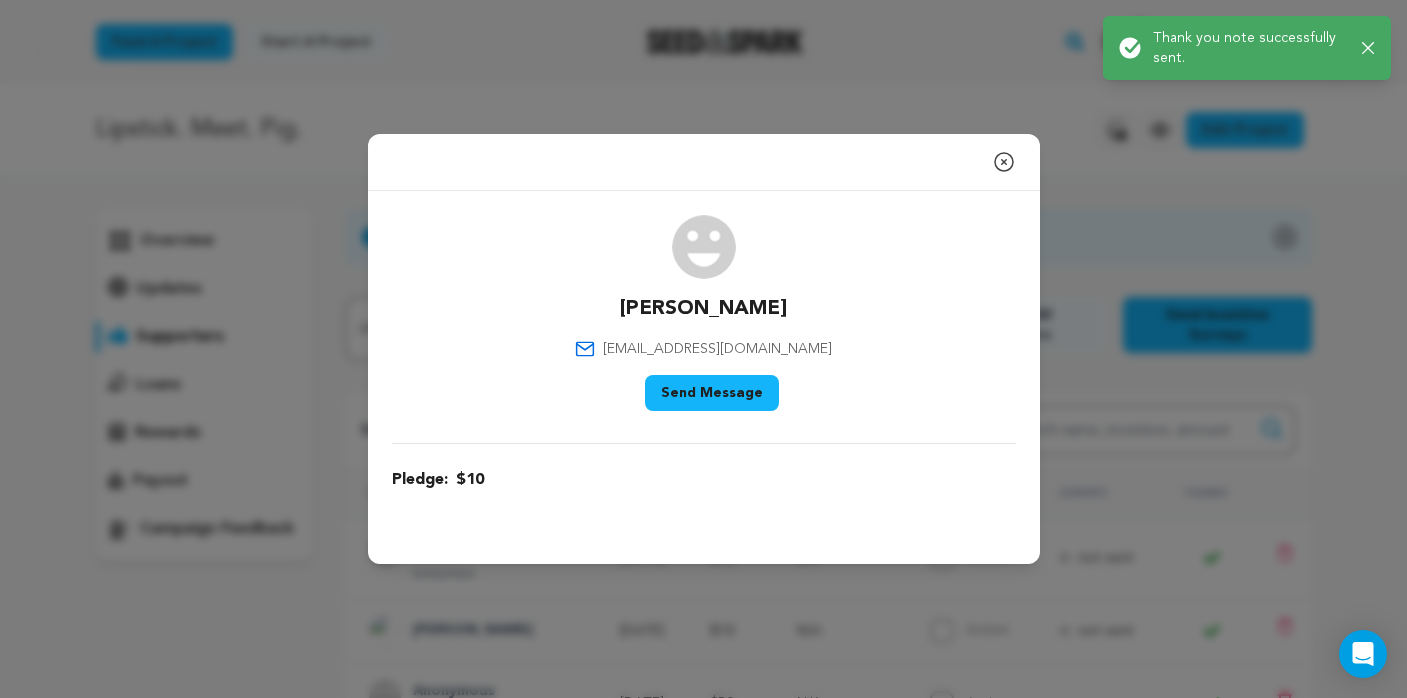 click 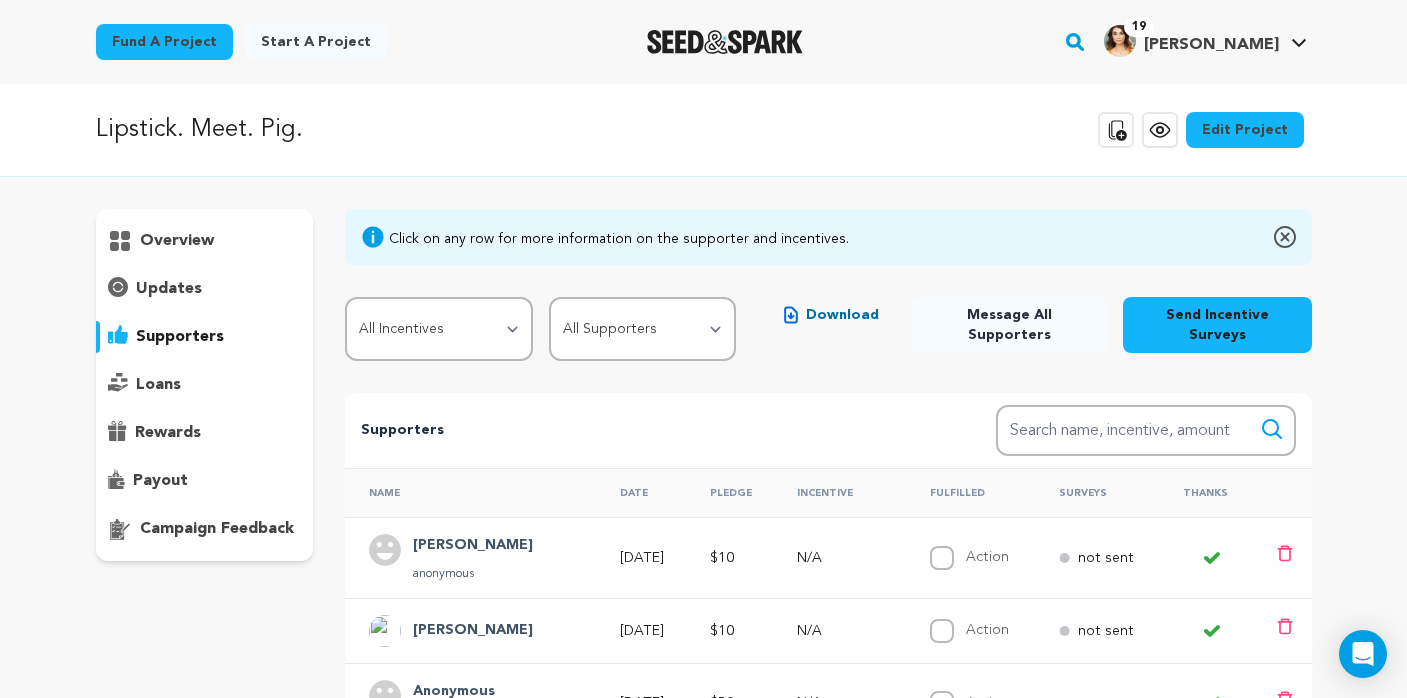 click on "overview" 